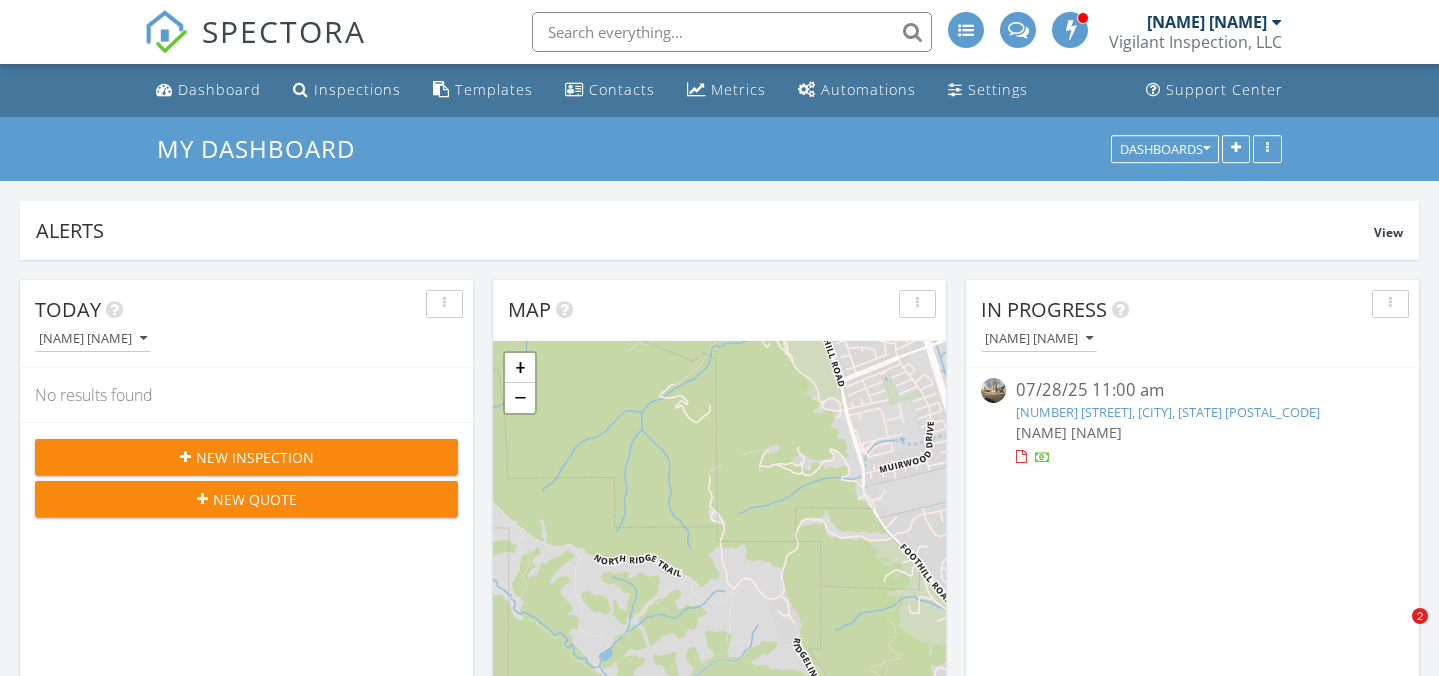 scroll, scrollTop: 711, scrollLeft: 0, axis: vertical 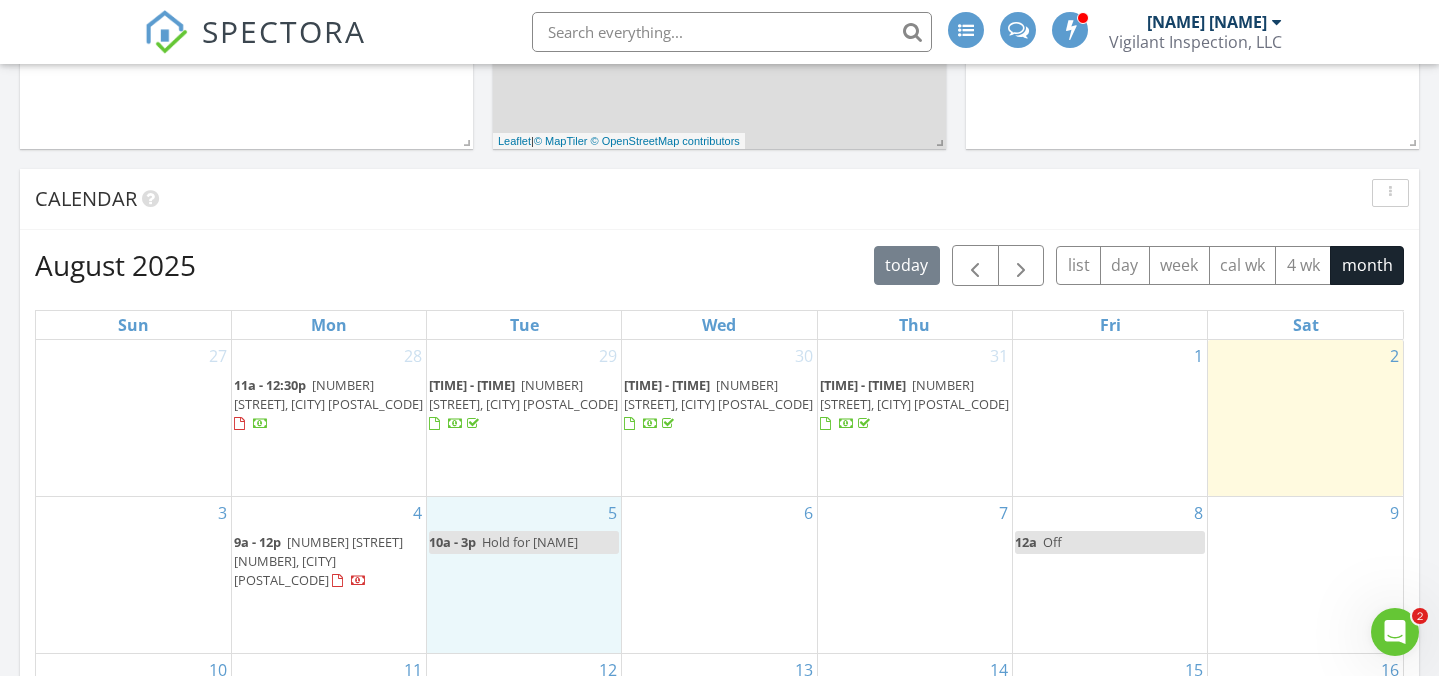click on "[NUMBER]
[TIME] - [TIME]
Hold for [NAME]" at bounding box center [524, 575] 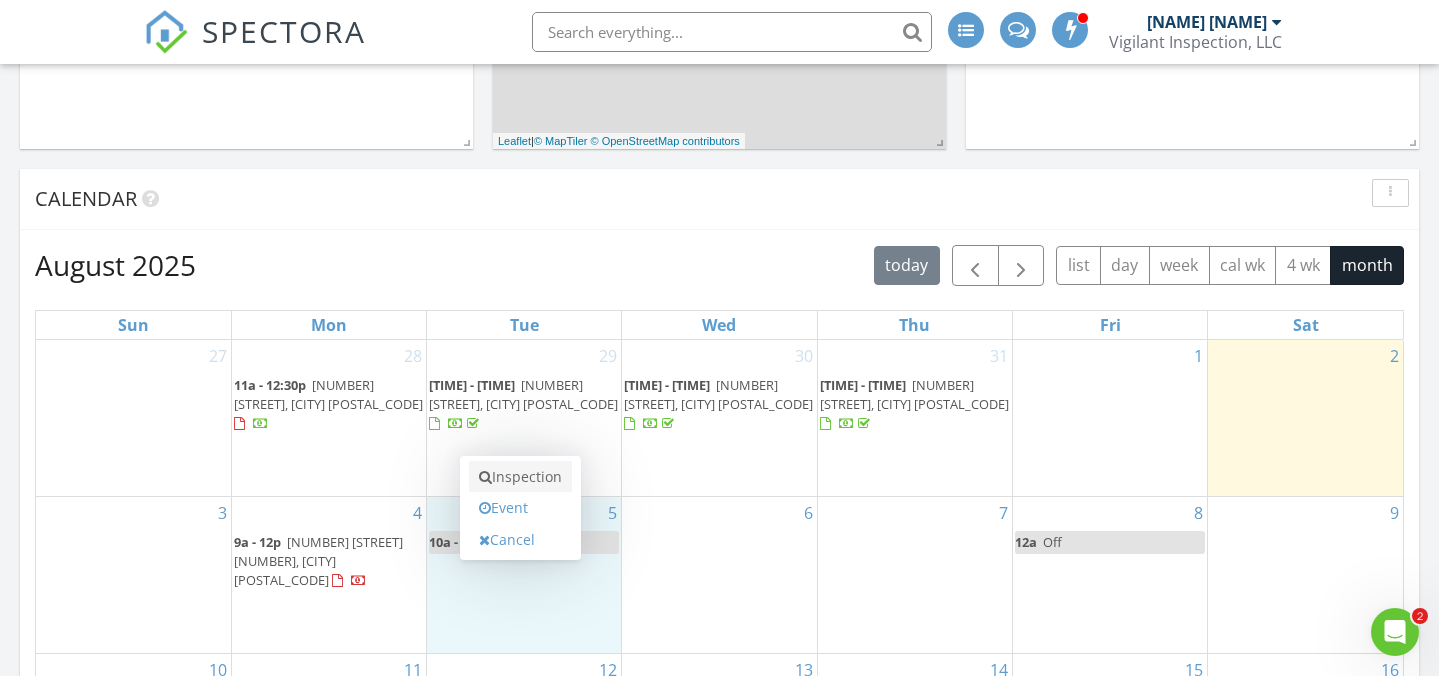 click on "Inspection" at bounding box center (520, 477) 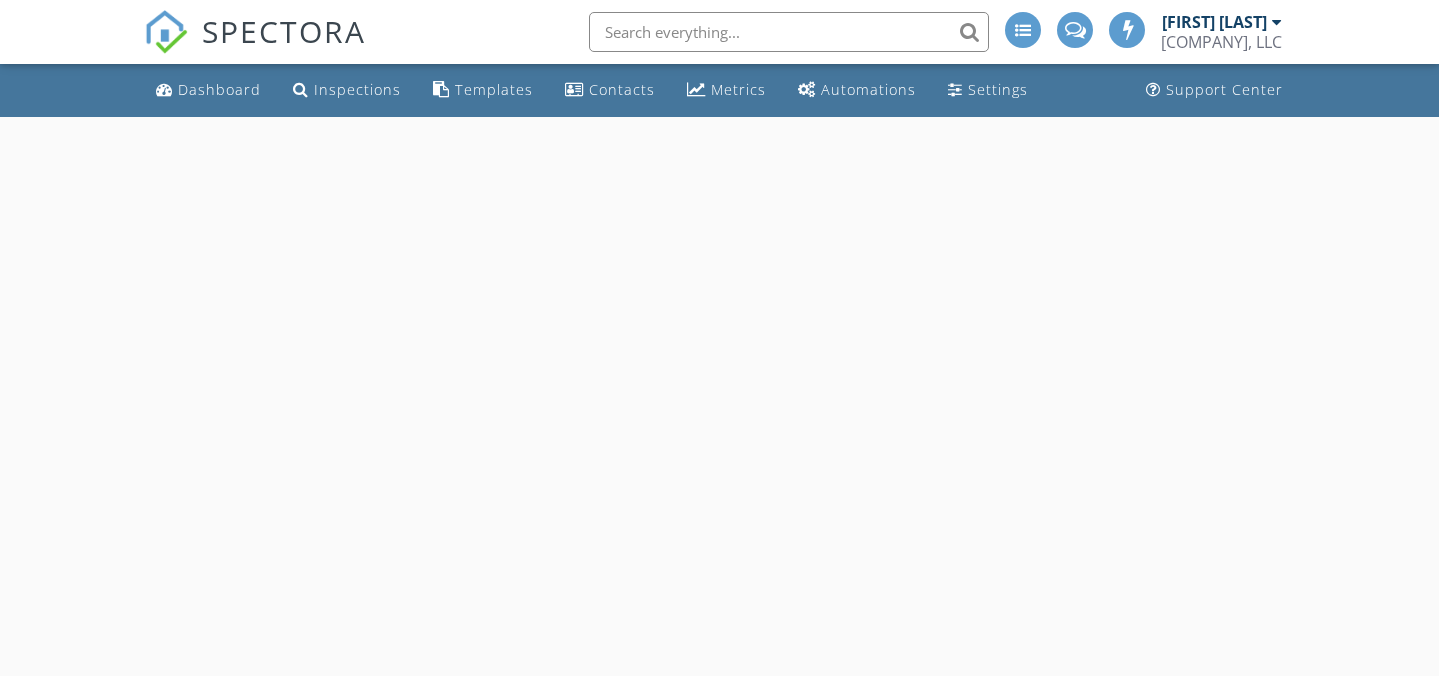 scroll, scrollTop: 0, scrollLeft: 0, axis: both 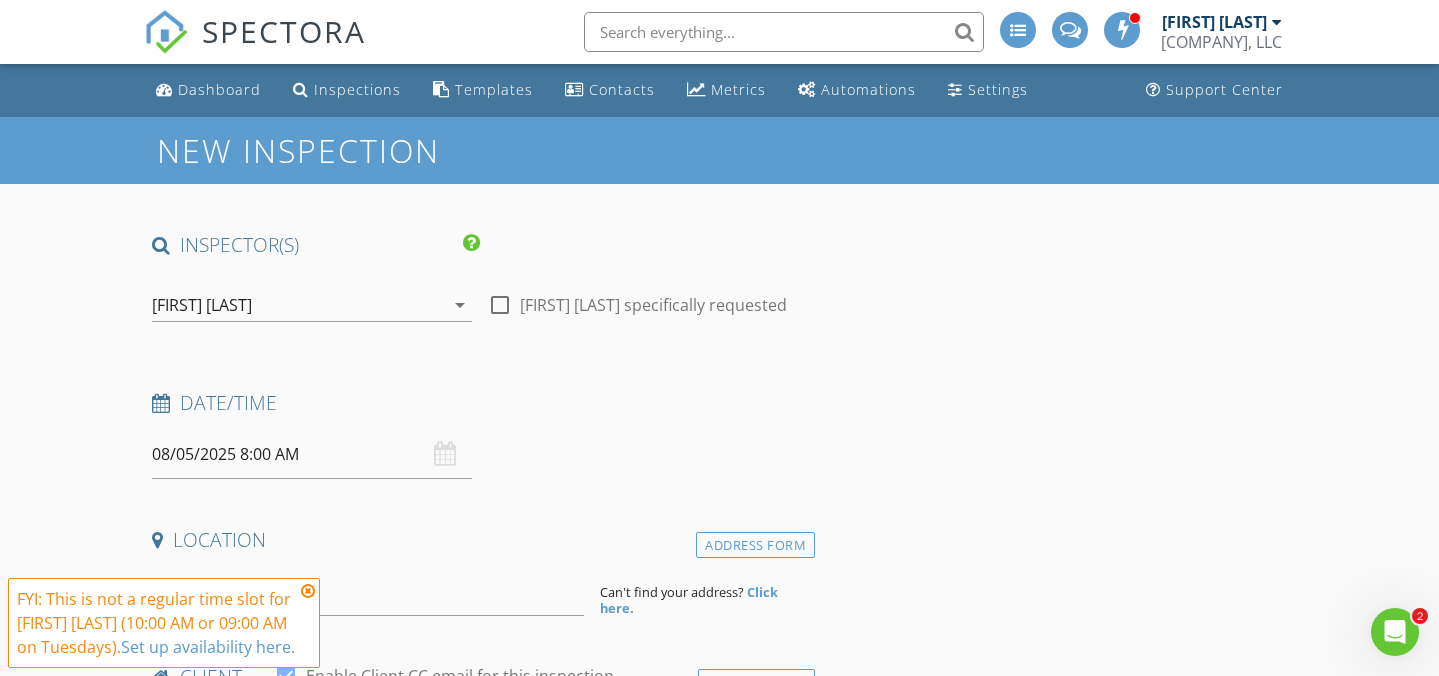 click on "08/05/2025 8:00 AM" at bounding box center [312, 454] 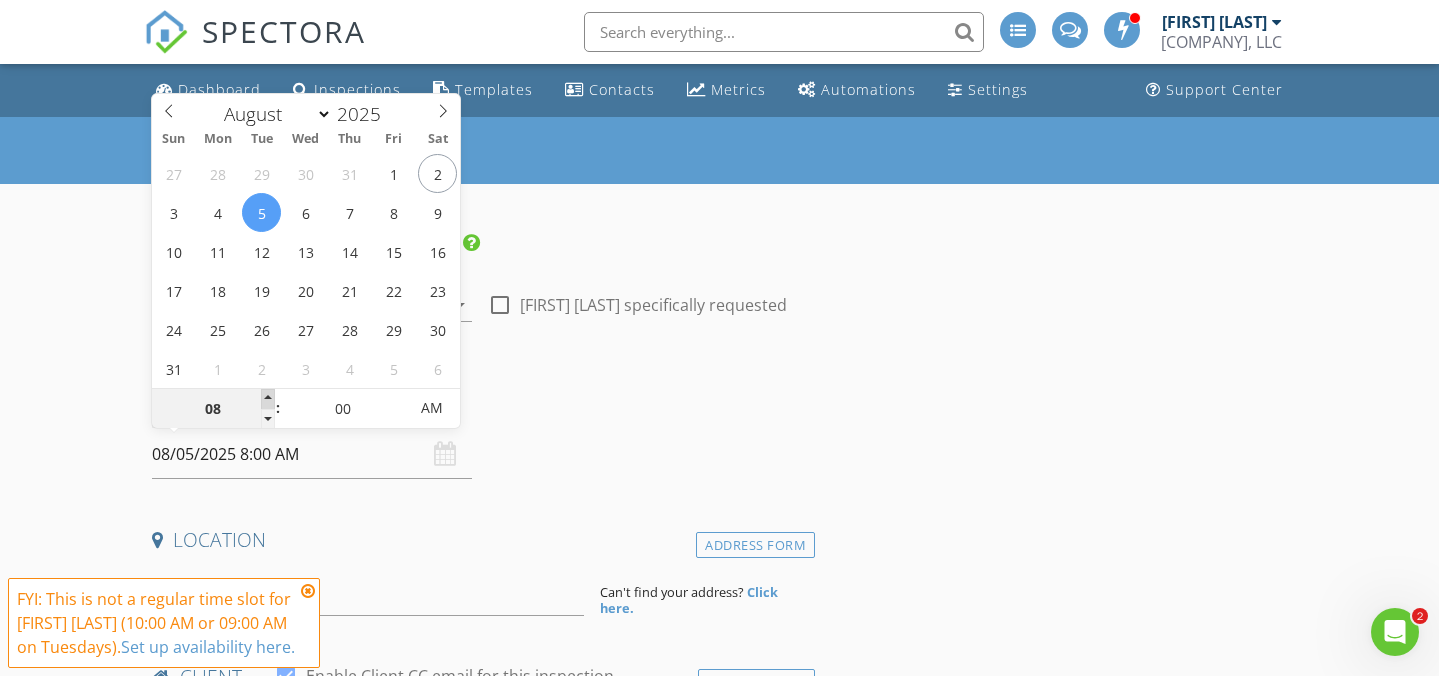 type on "09" 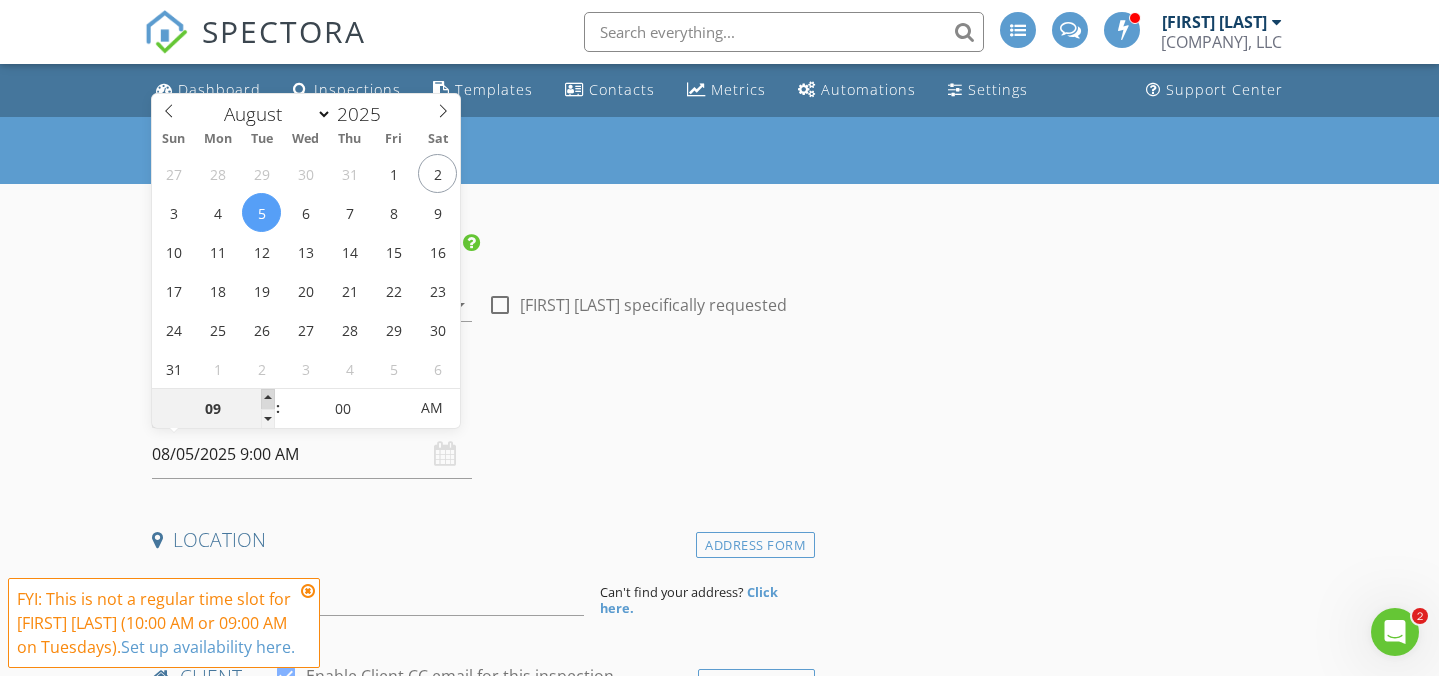click at bounding box center (268, 399) 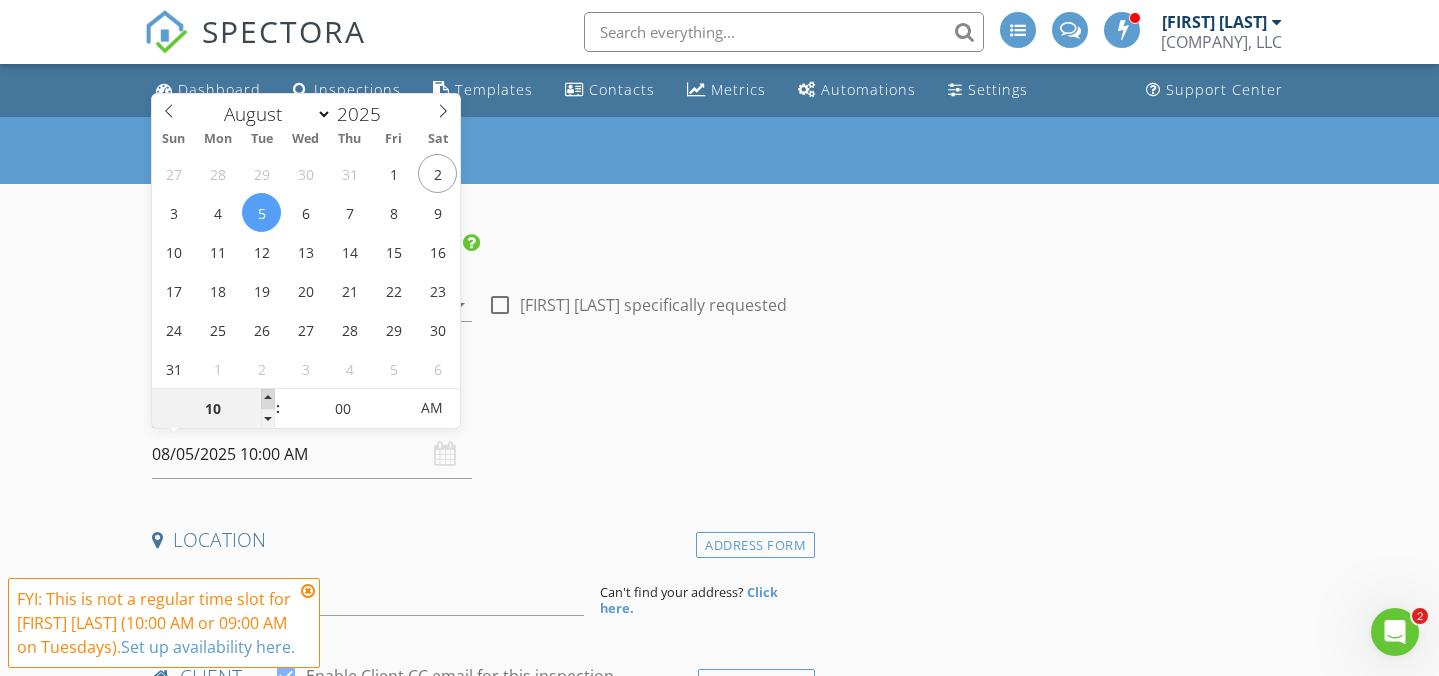 click at bounding box center [268, 399] 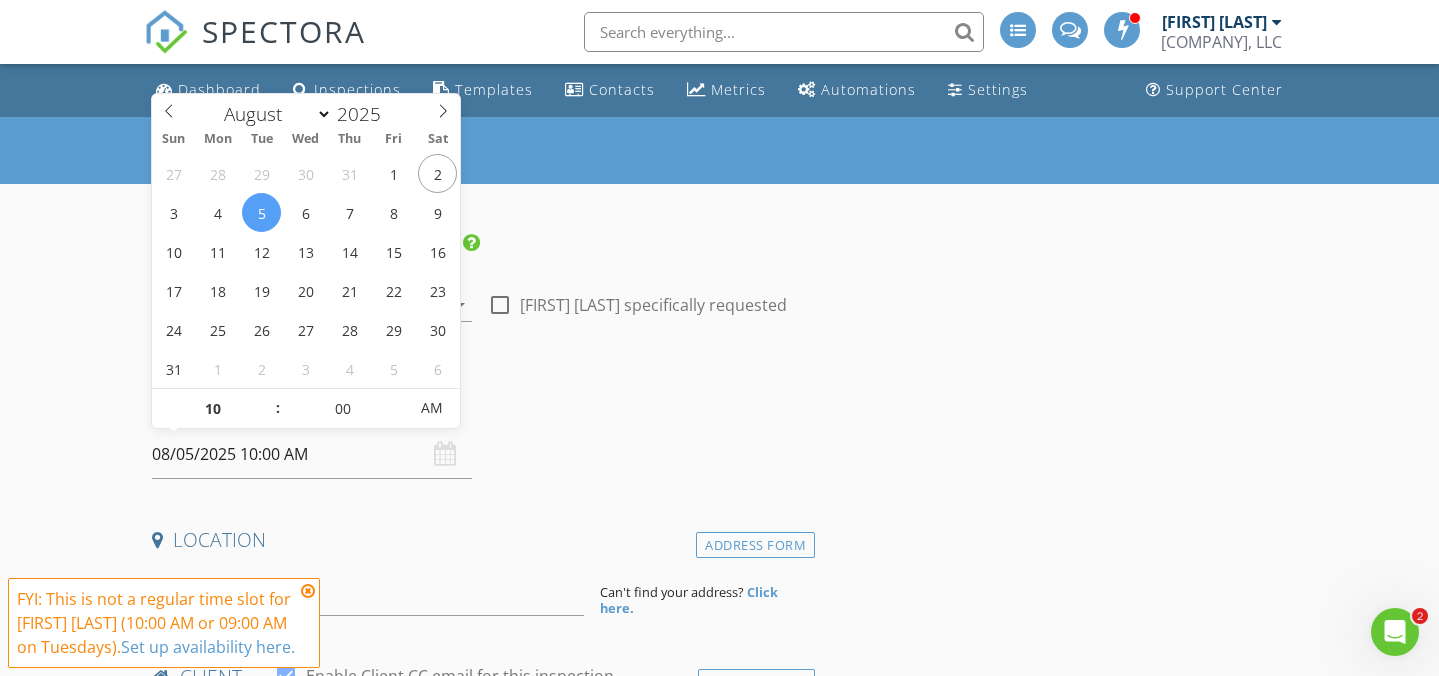 click on "New Inspection
INSPECTOR(S)
check_box   Daniel Otts   PRIMARY   Daniel Otts arrow_drop_down   check_box_outline_blank Daniel Otts specifically requested
Date/Time
08/05/2025 10:00 AM
Location
Address Form       Can't find your address?   Click here.
client
check_box Enable Client CC email for this inspection   Client Search     check_box_outline_blank Client is a Company/Organization     First Name   Last Name   Email   CC Email   Phone         Tags         Notes   Private Notes
ADD ADDITIONAL client
SERVICES
check_box_outline_blank   Condo Inspection ("Interior only")   Condominium inspection check_box_outline_blank   Single-Family Home Inspection (Includes Roof, Chimney)   if greater than 6000 sq. ft., please call for quote check_box_outline_blank" at bounding box center [719, 1890] 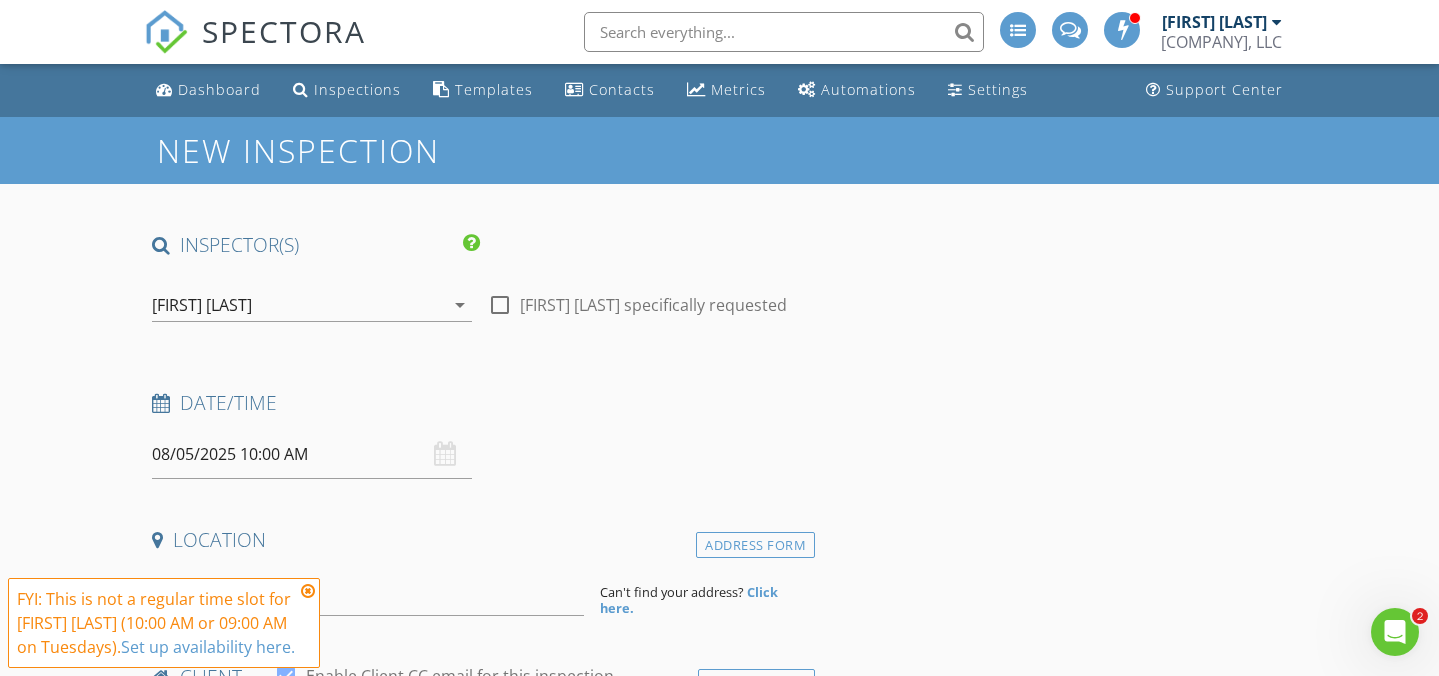 click at bounding box center [308, 591] 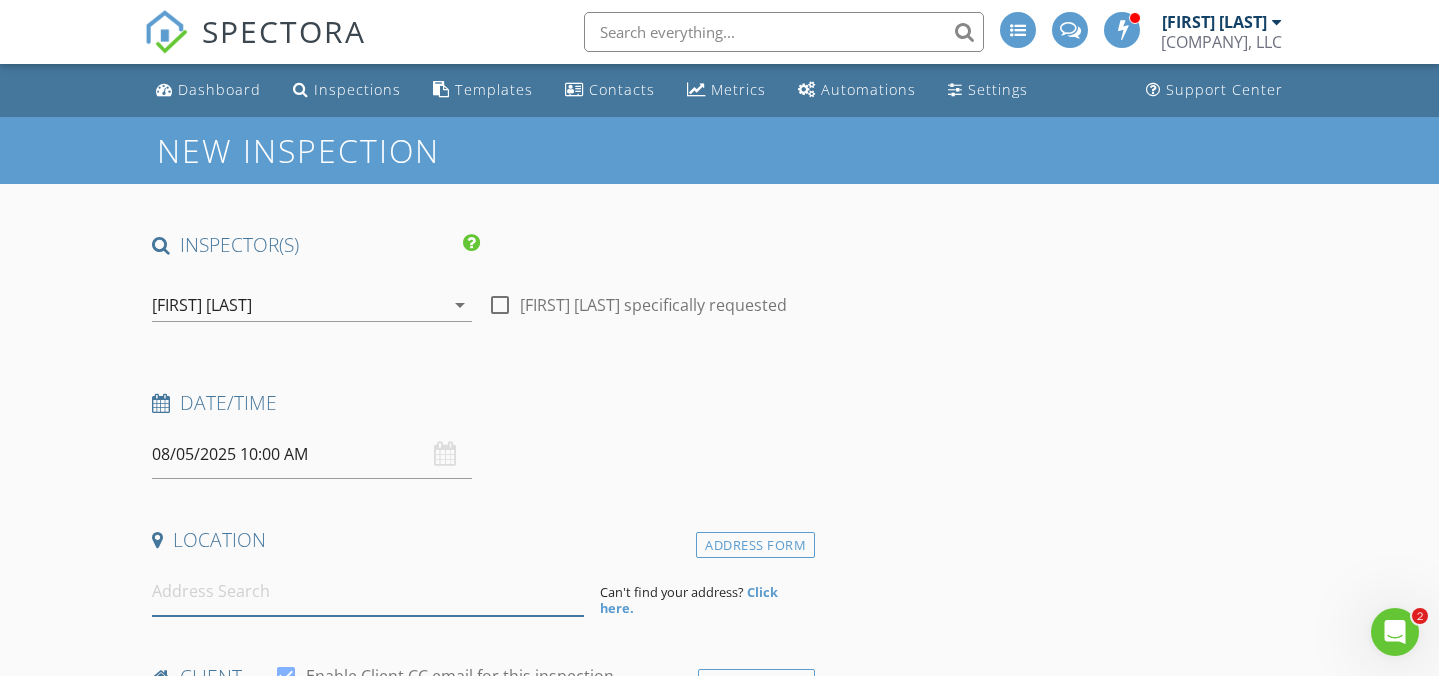 click at bounding box center [368, 591] 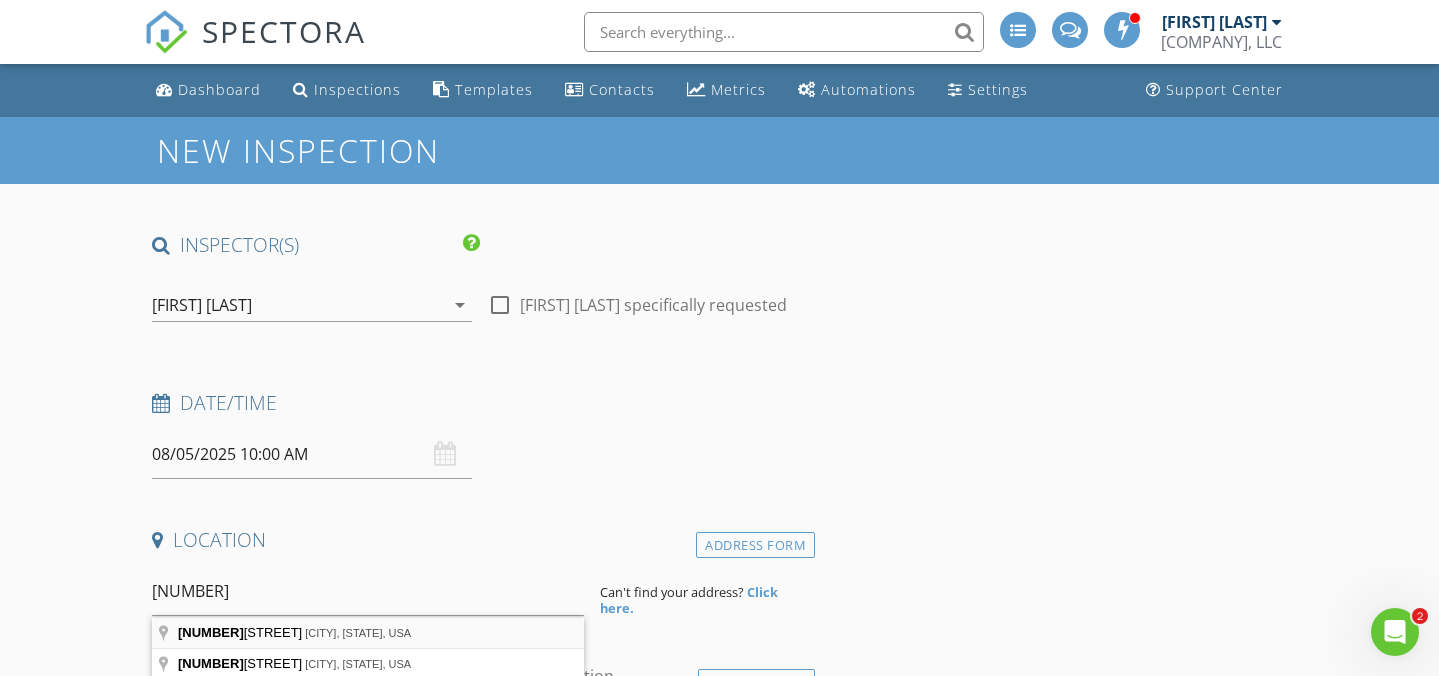type on "46935 Aloe Ct, Fremont, CA, USA" 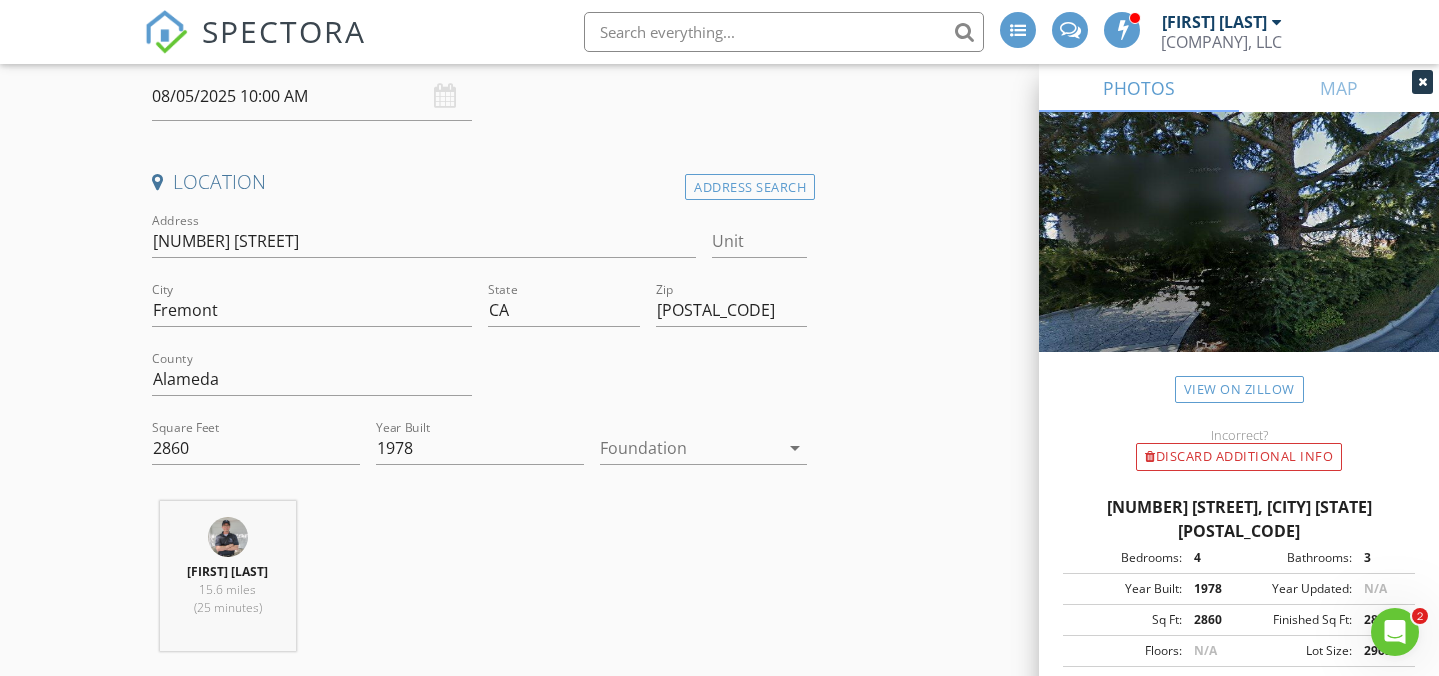 scroll, scrollTop: 369, scrollLeft: 0, axis: vertical 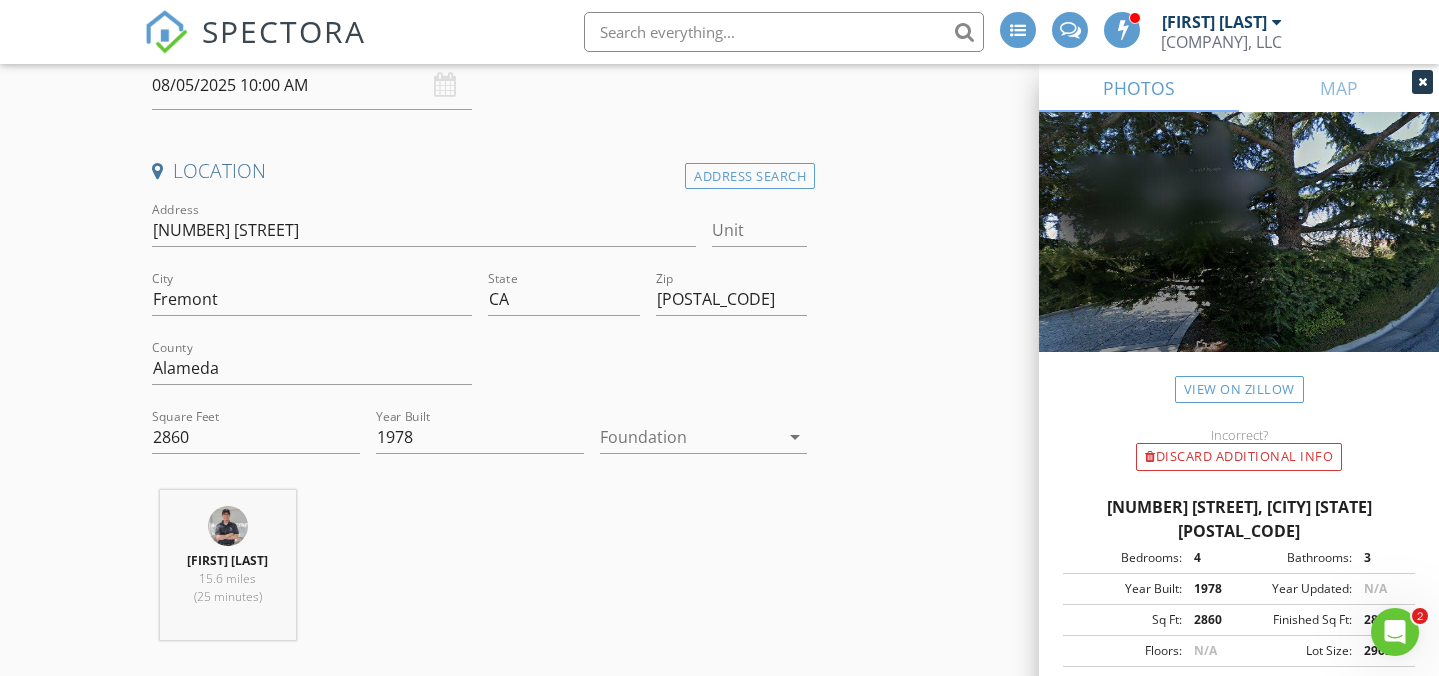 click at bounding box center [690, 437] 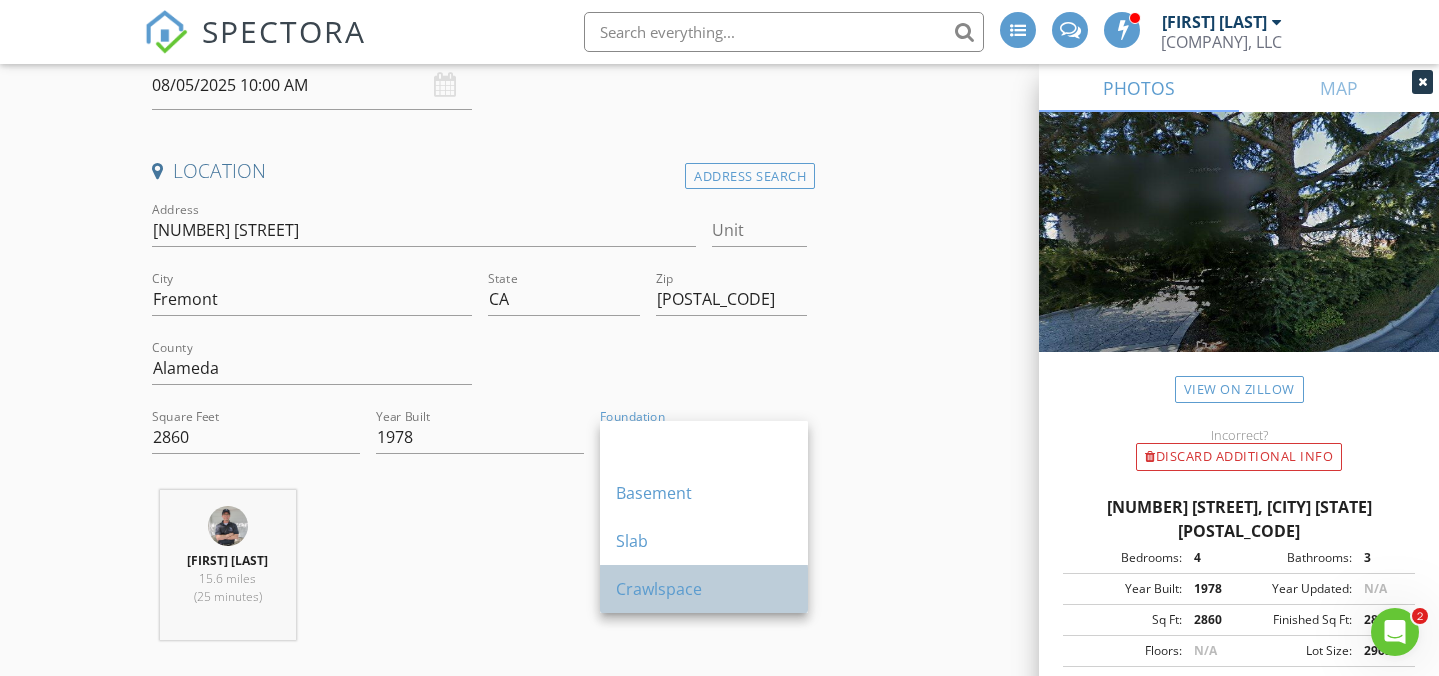 click on "Crawlspace" at bounding box center (704, 589) 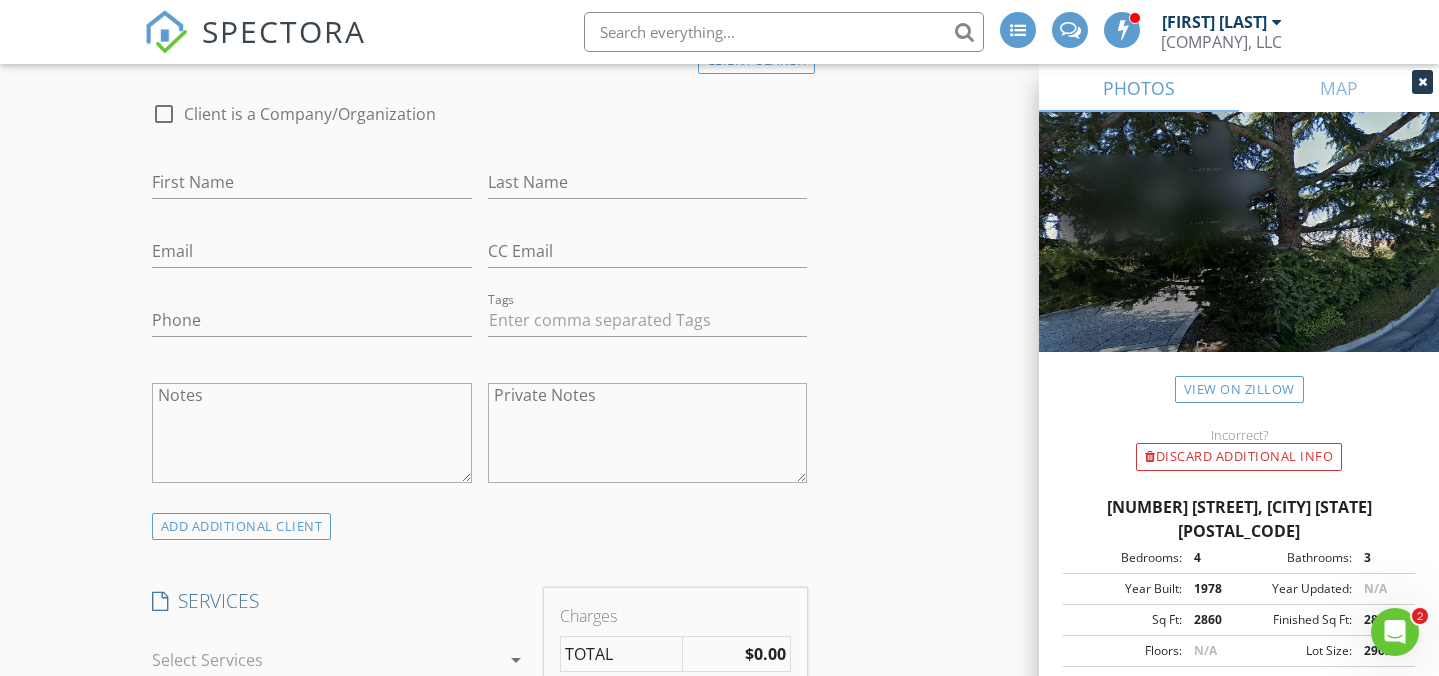 scroll, scrollTop: 1034, scrollLeft: 0, axis: vertical 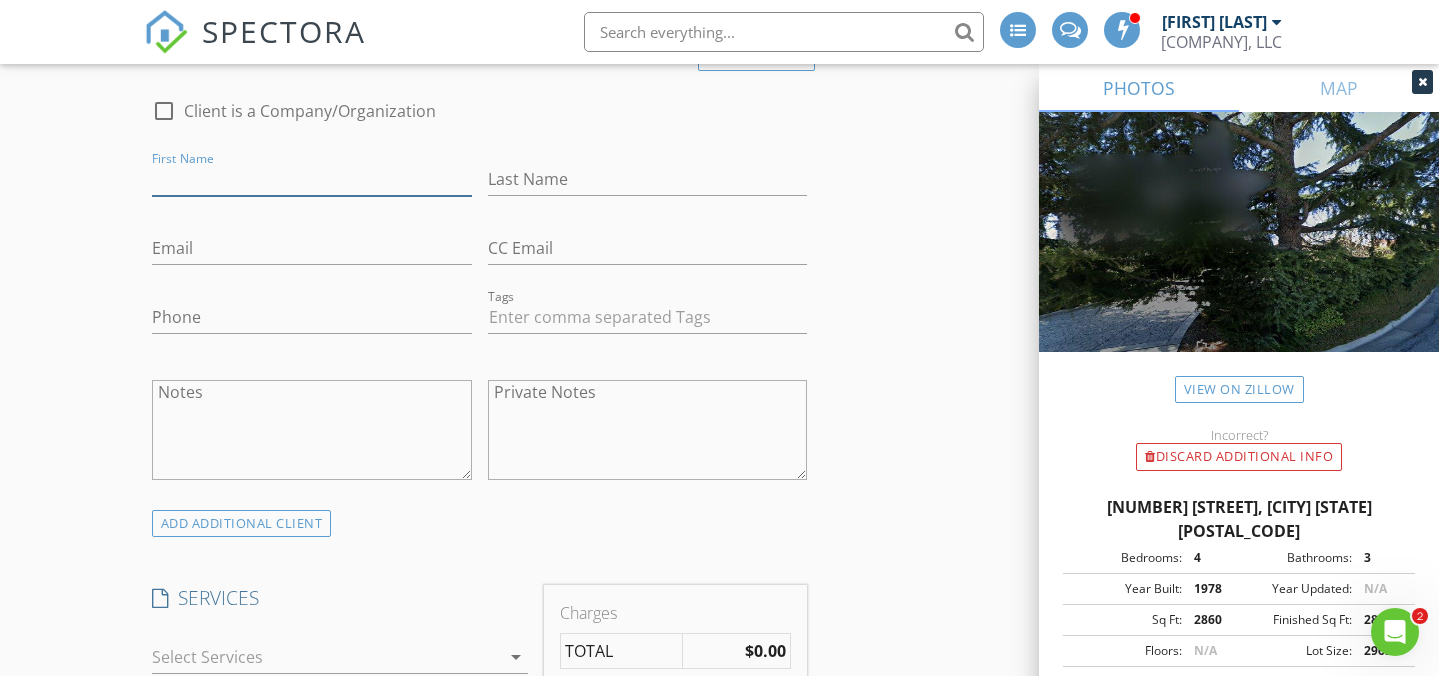 click on "First Name" at bounding box center (312, 179) 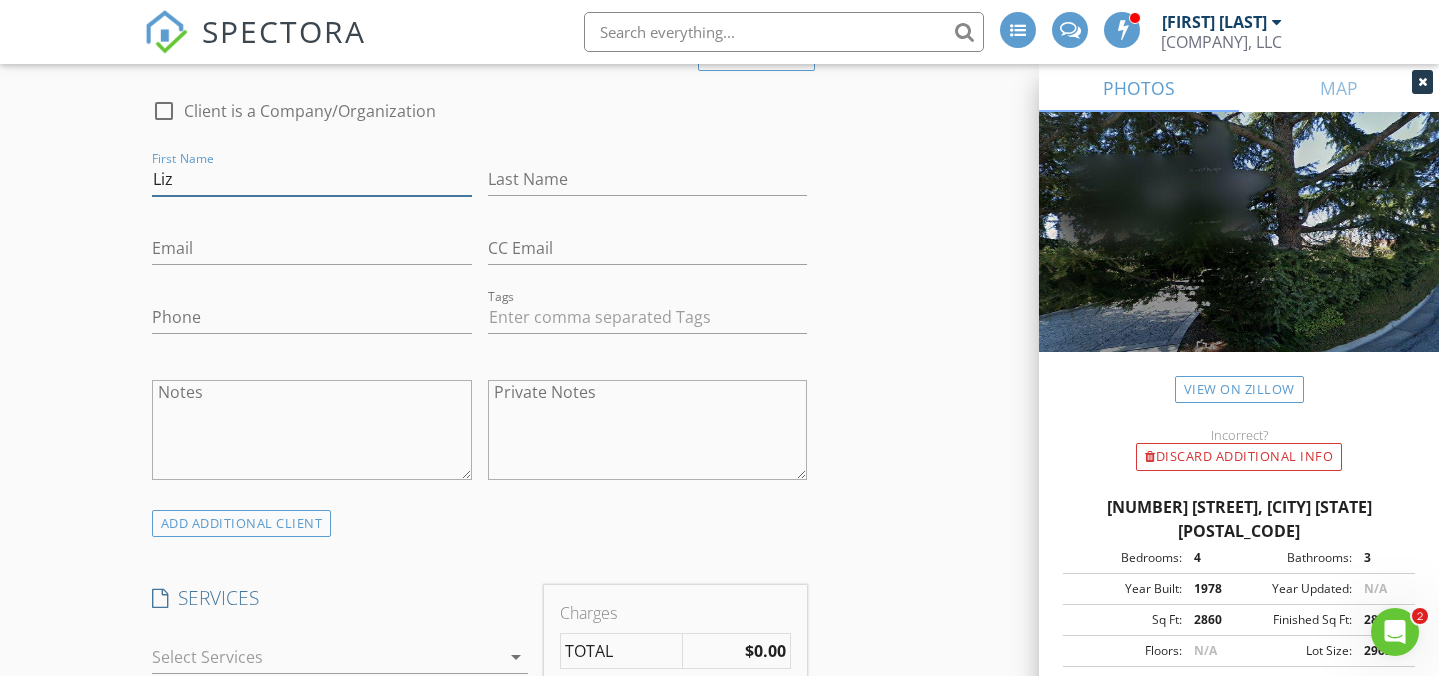 type on "Liz" 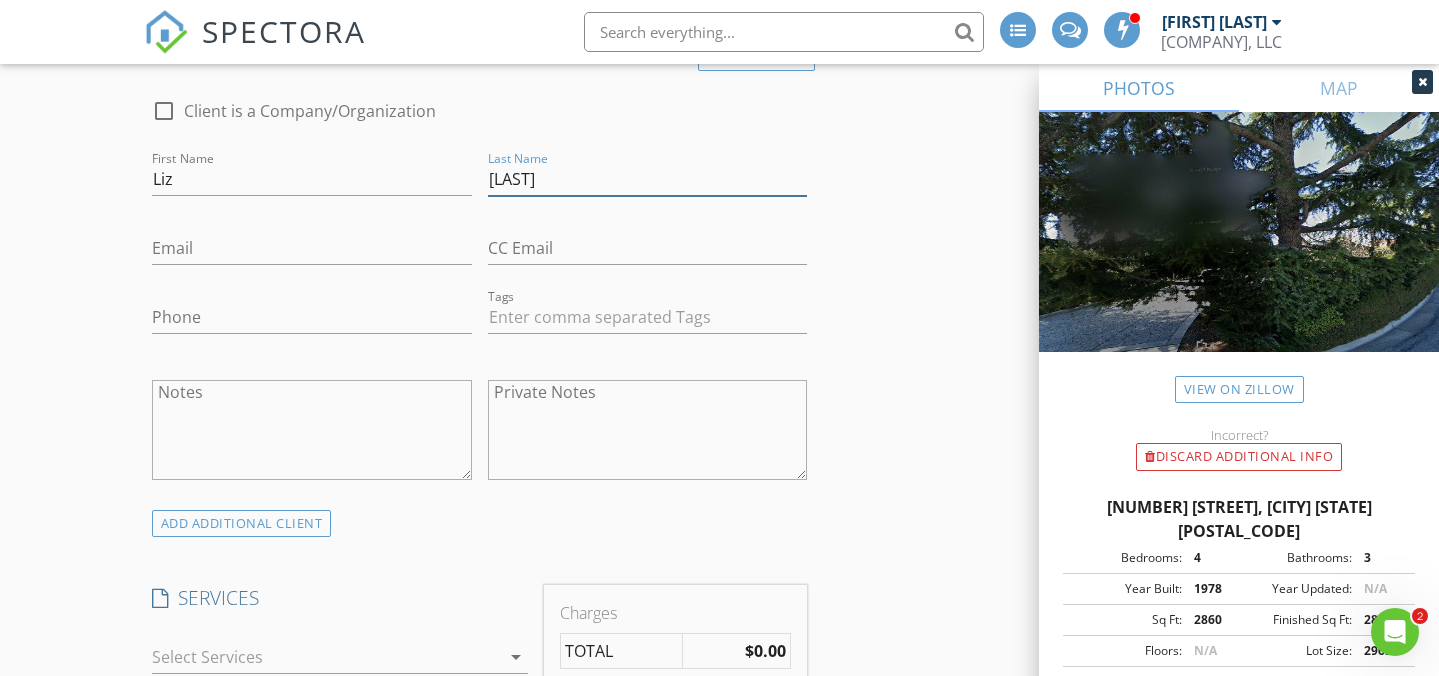type on "[LAST]" 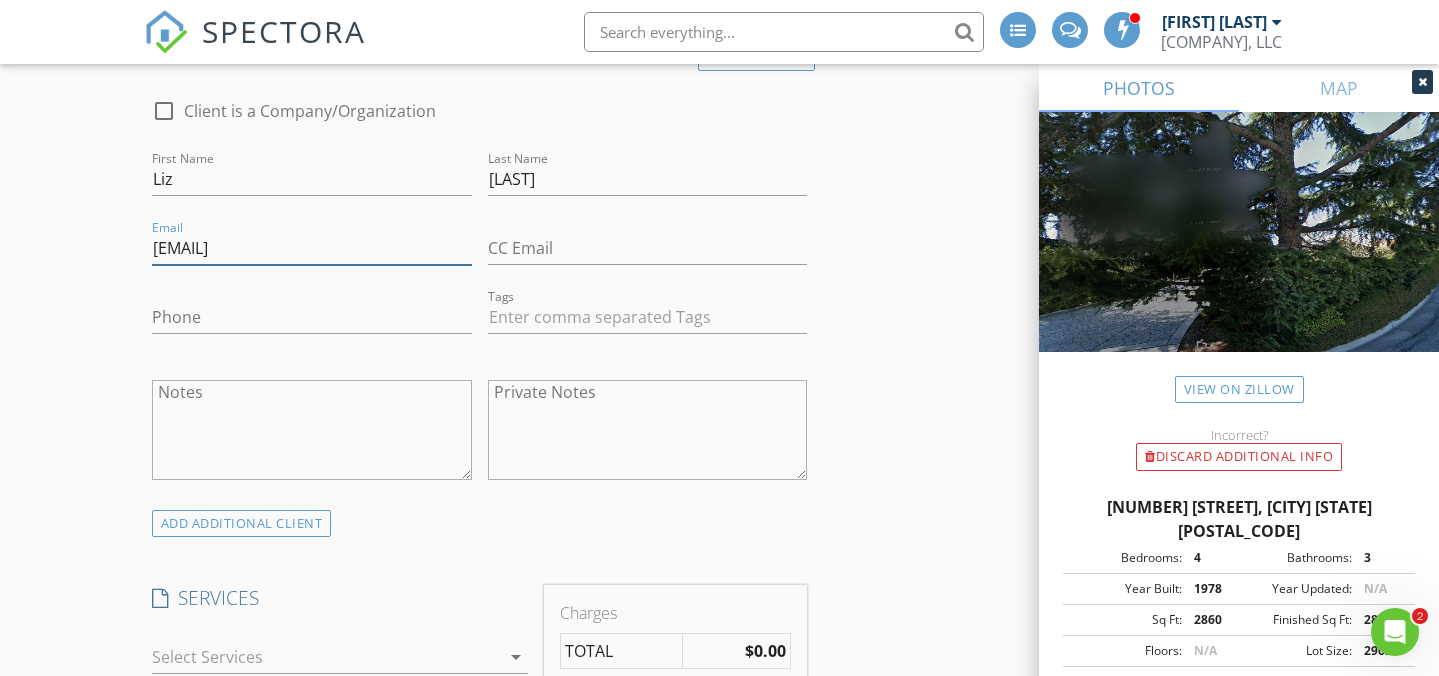 type on "[EMAIL]@[DOMAIN].com" 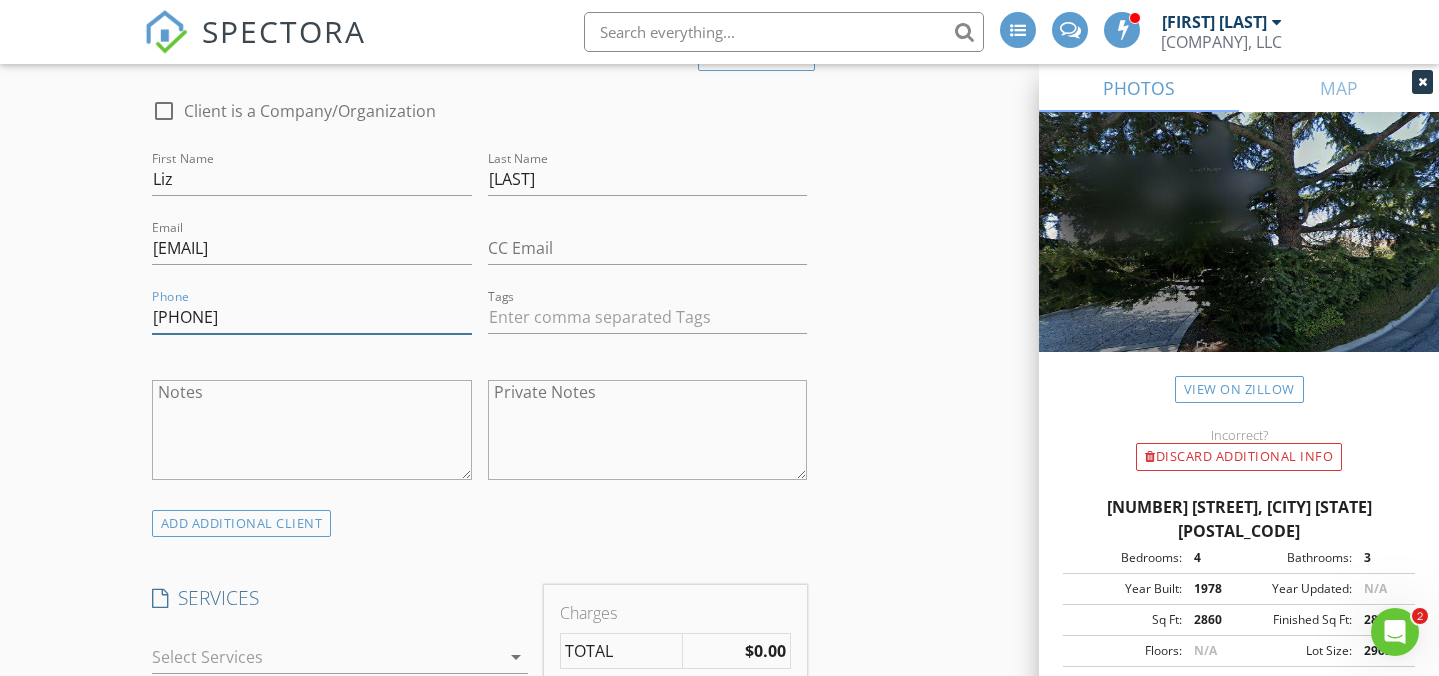 type on "[PHONE_PREFIX]-[PHONE_NUMBER]" 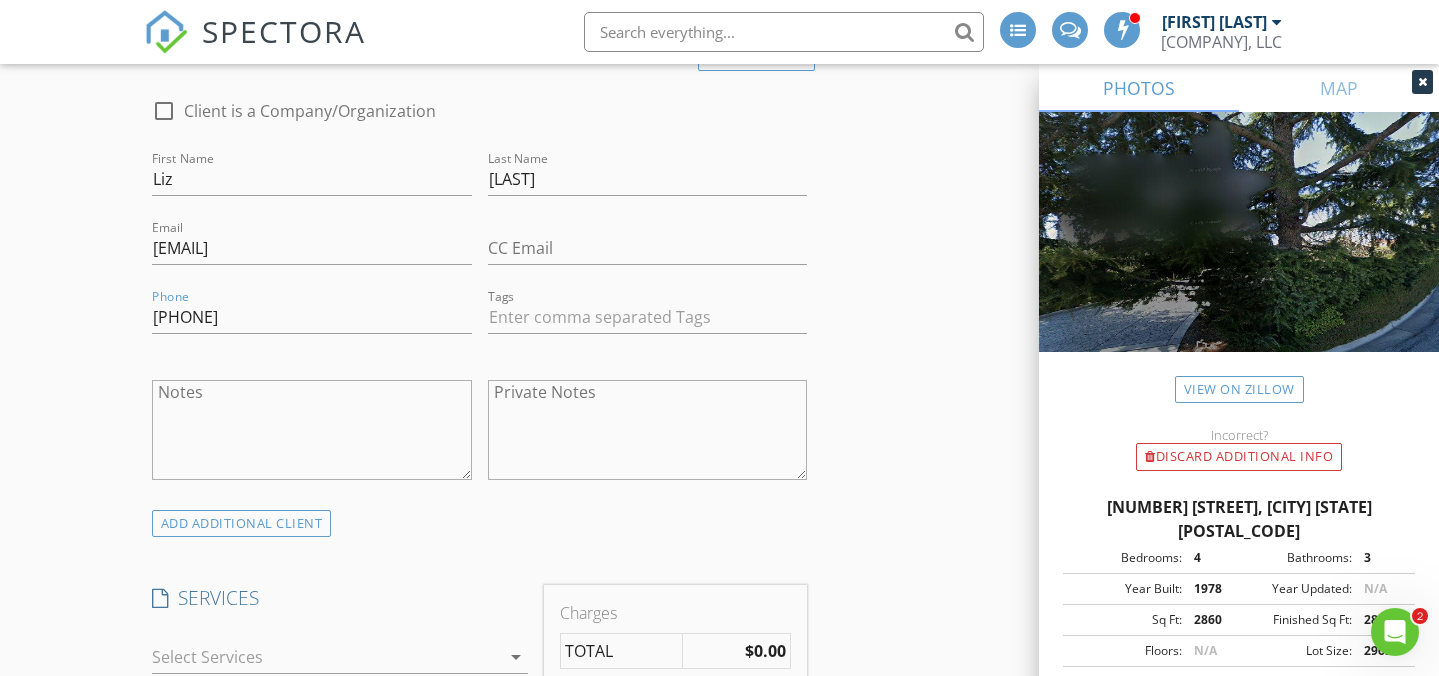 click on "New Inspection
INSPECTOR(S)
check_box   Daniel Otts   PRIMARY   Daniel Otts arrow_drop_down   check_box_outline_blank Daniel Otts specifically requested
Date/Time
08/05/2025 10:00 AM
Location
Address Search       Address 46935 Aloe Ct   Unit   City Fremont   State CA   Zip 94539   County Alameda     Square Feet 2860   Year Built 1978   Foundation Crawlspace arrow_drop_down     Daniel Otts     15.6 miles     (25 minutes)
client
check_box Enable Client CC email for this inspection   Client Search     check_box_outline_blank Client is a Company/Organization     First Name Liz   Last Name Fenning   Email grandylizzy@aol.com   CC Email   Phone 510-449-9126         Tags         Notes   Private Notes
ADD ADDITIONAL client
SERVICES
check_box_outline_blank" at bounding box center [719, 1060] 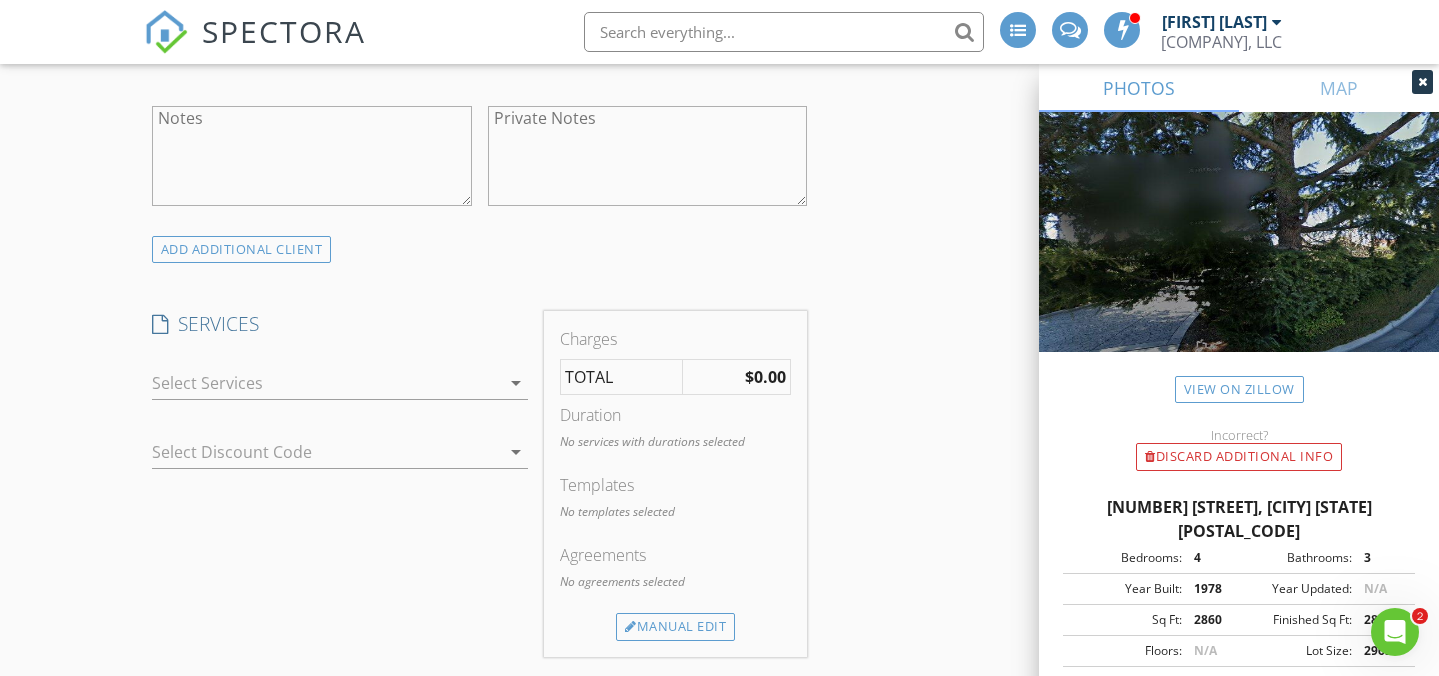 scroll, scrollTop: 1371, scrollLeft: 0, axis: vertical 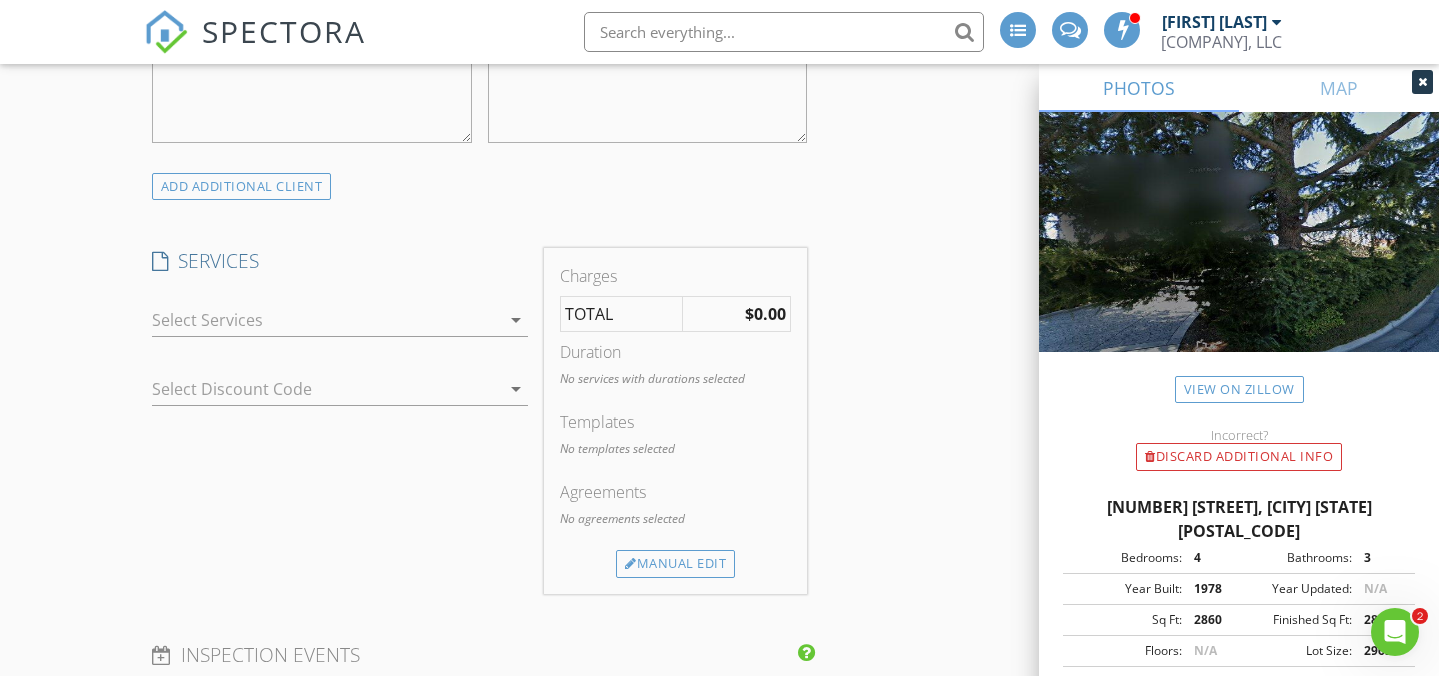 click at bounding box center (326, 320) 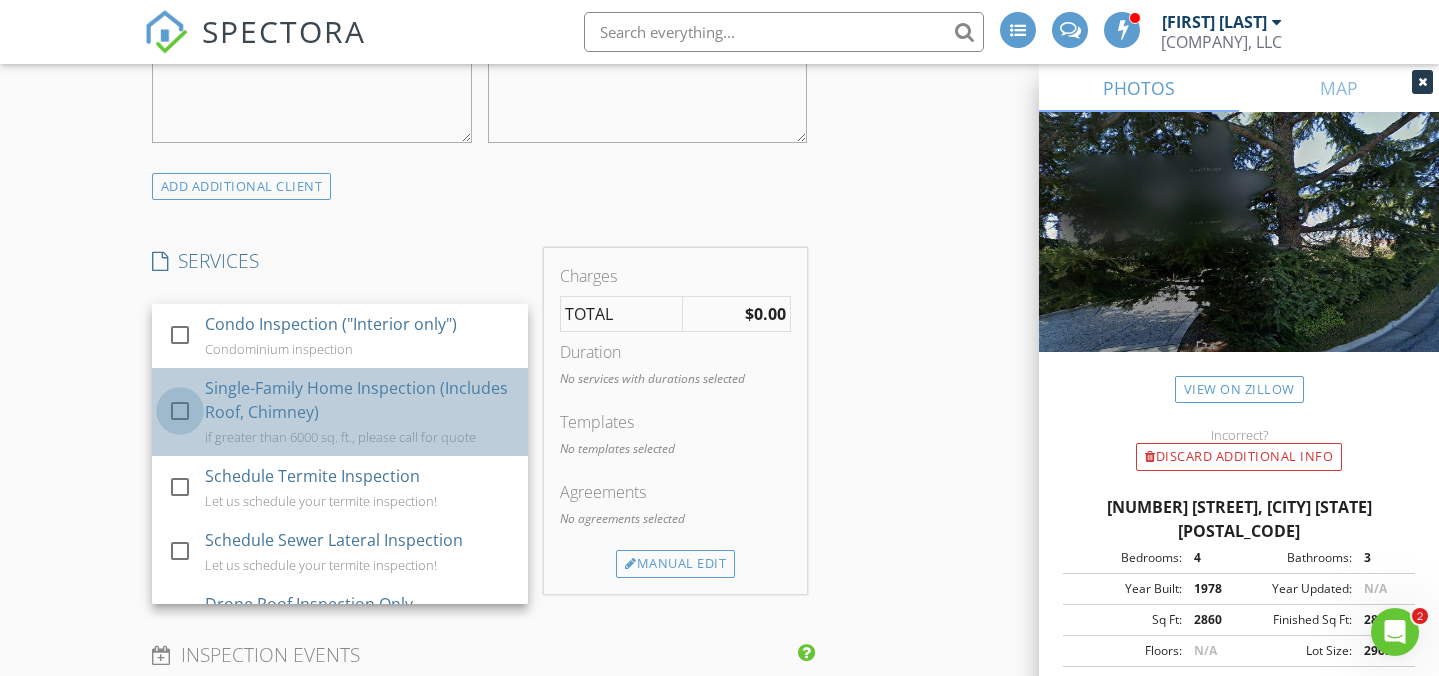 click at bounding box center [180, 411] 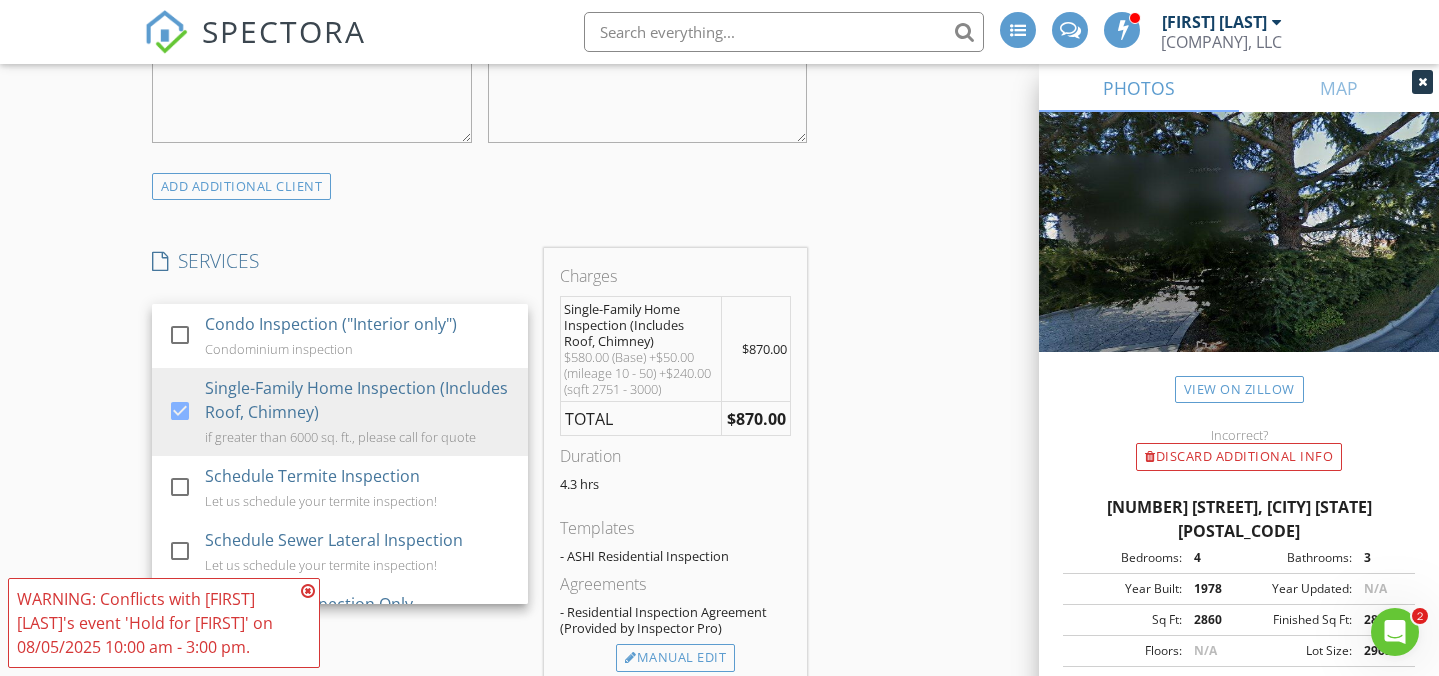 click on "New Inspection
INSPECTOR(S)
check_box   Daniel Otts   PRIMARY   Daniel Otts arrow_drop_down   check_box_outline_blank Daniel Otts specifically requested
Date/Time
08/05/2025 10:00 AM
Location
Address Search       Address 46935 Aloe Ct   Unit   City Fremont   State CA   Zip 94539   County Alameda     Square Feet 2860   Year Built 1978   Foundation Crawlspace arrow_drop_down     Daniel Otts     15.6 miles     (25 minutes)
client
check_box Enable Client CC email for this inspection   Client Search     check_box_outline_blank Client is a Company/Organization     First Name Liz   Last Name Fenning   Email grandylizzy@aol.com   CC Email   Phone 510-449-9126         Tags         Notes   Private Notes
ADD ADDITIONAL client
SERVICES
check_box_outline_blank     check_box" at bounding box center [719, 771] 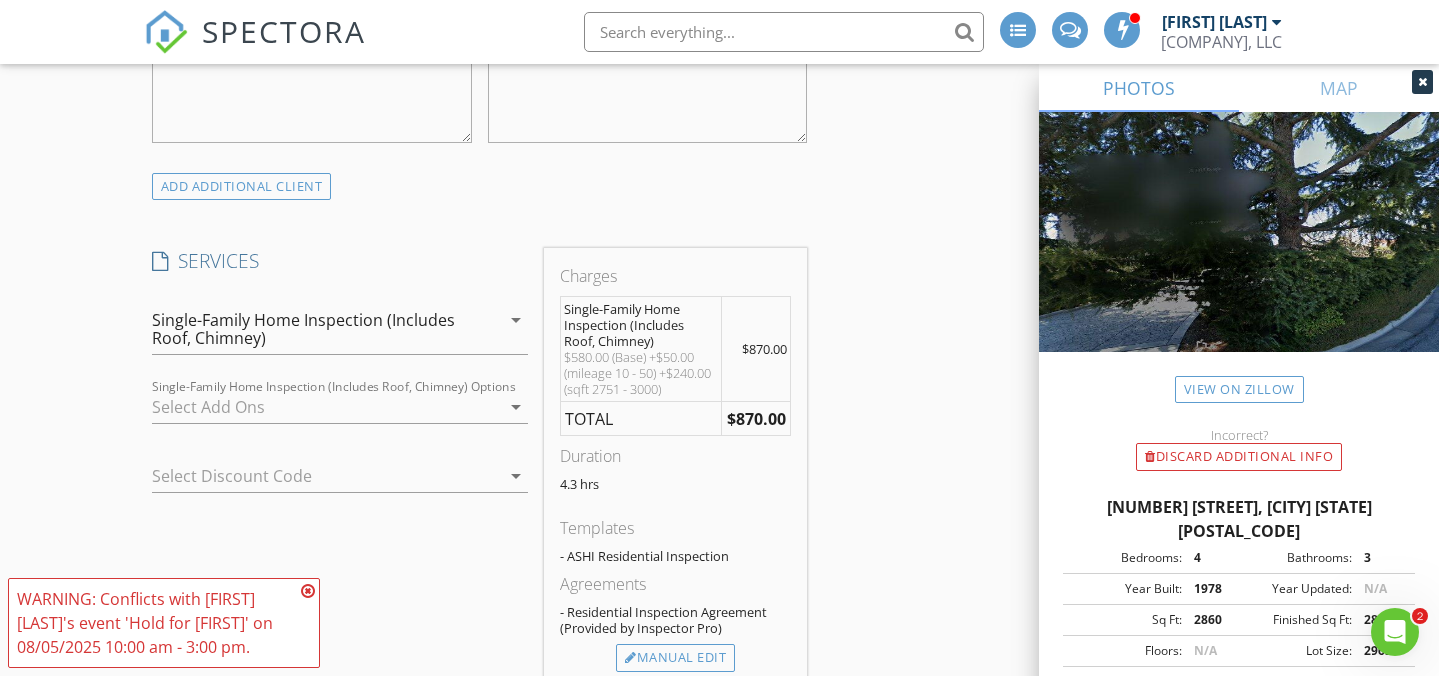click at bounding box center (308, 591) 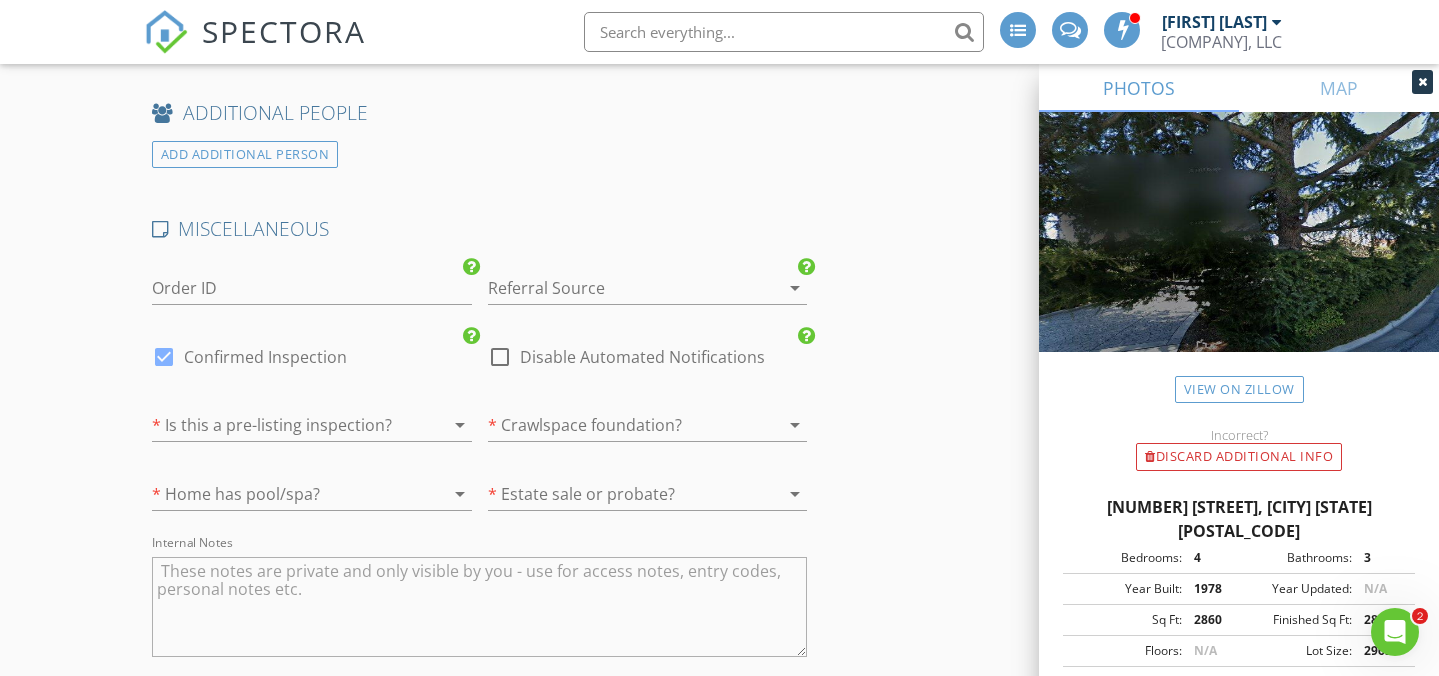 scroll, scrollTop: 2848, scrollLeft: 0, axis: vertical 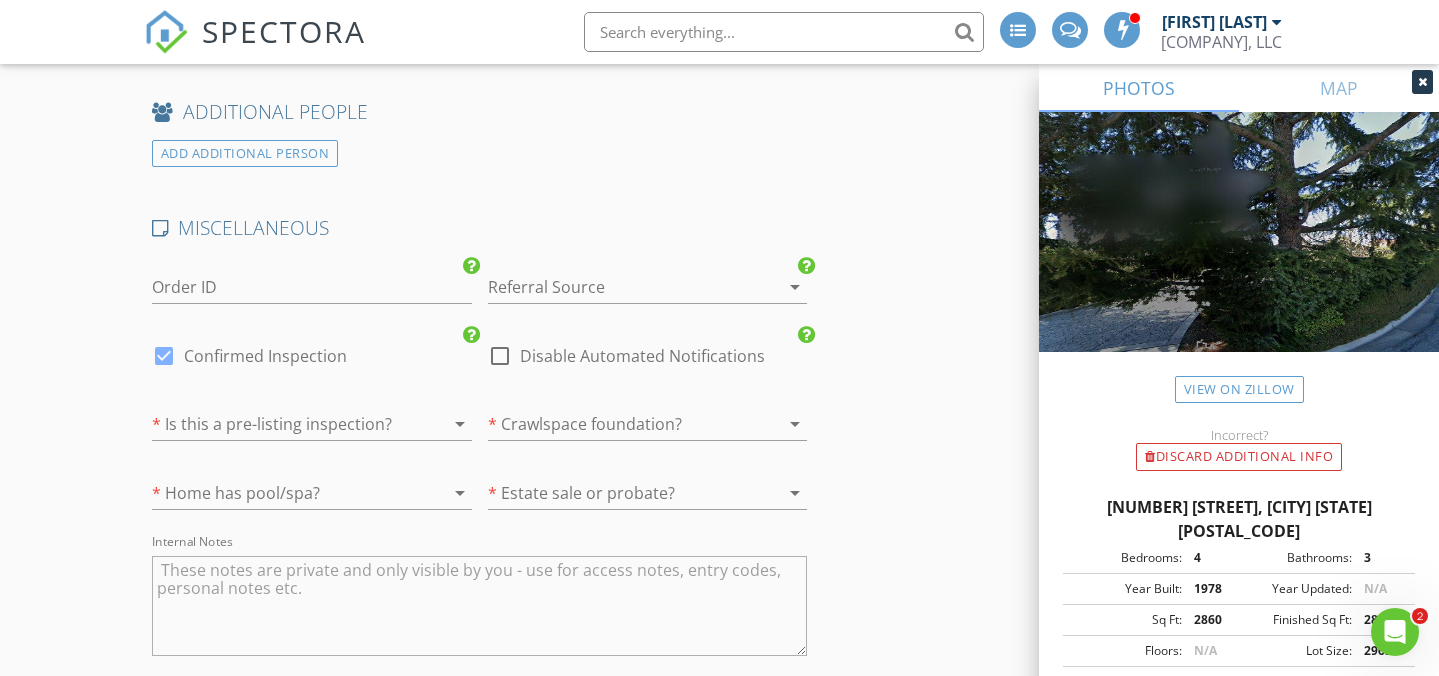 click at bounding box center (284, 424) 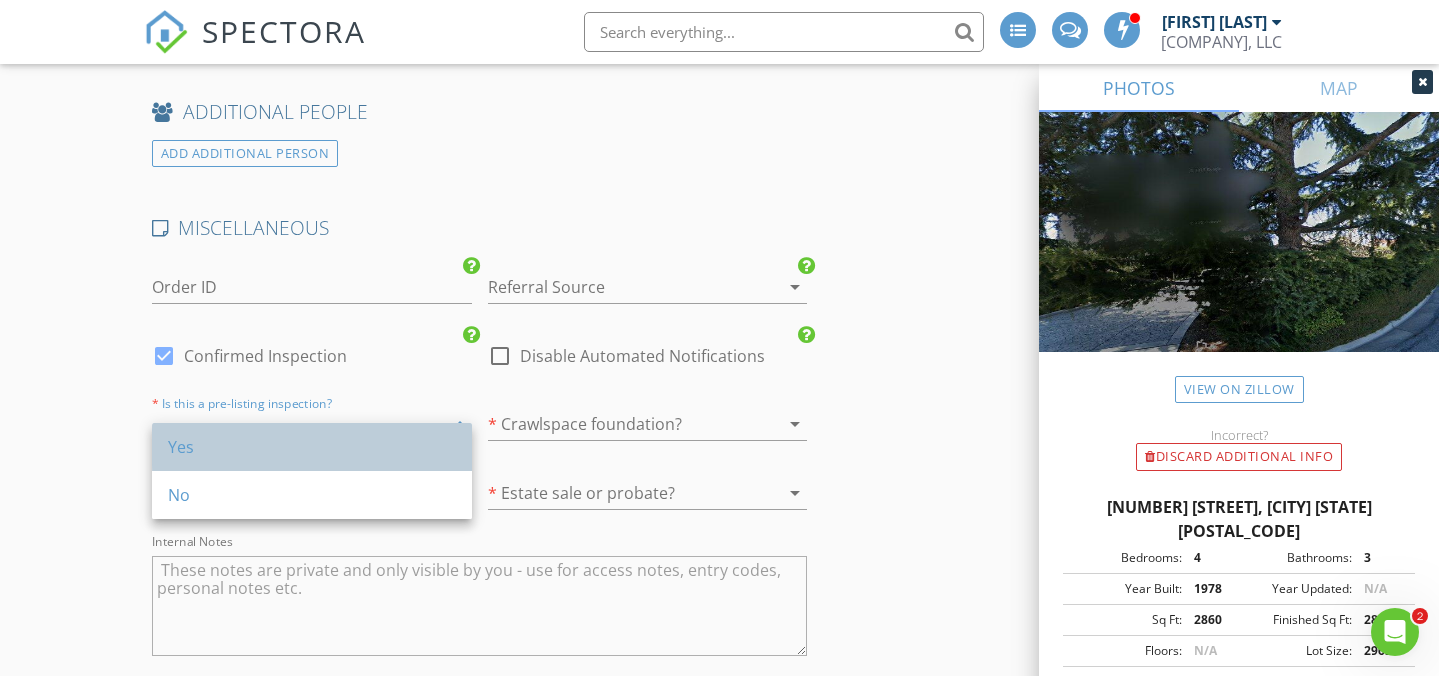 click on "Yes" at bounding box center [312, 447] 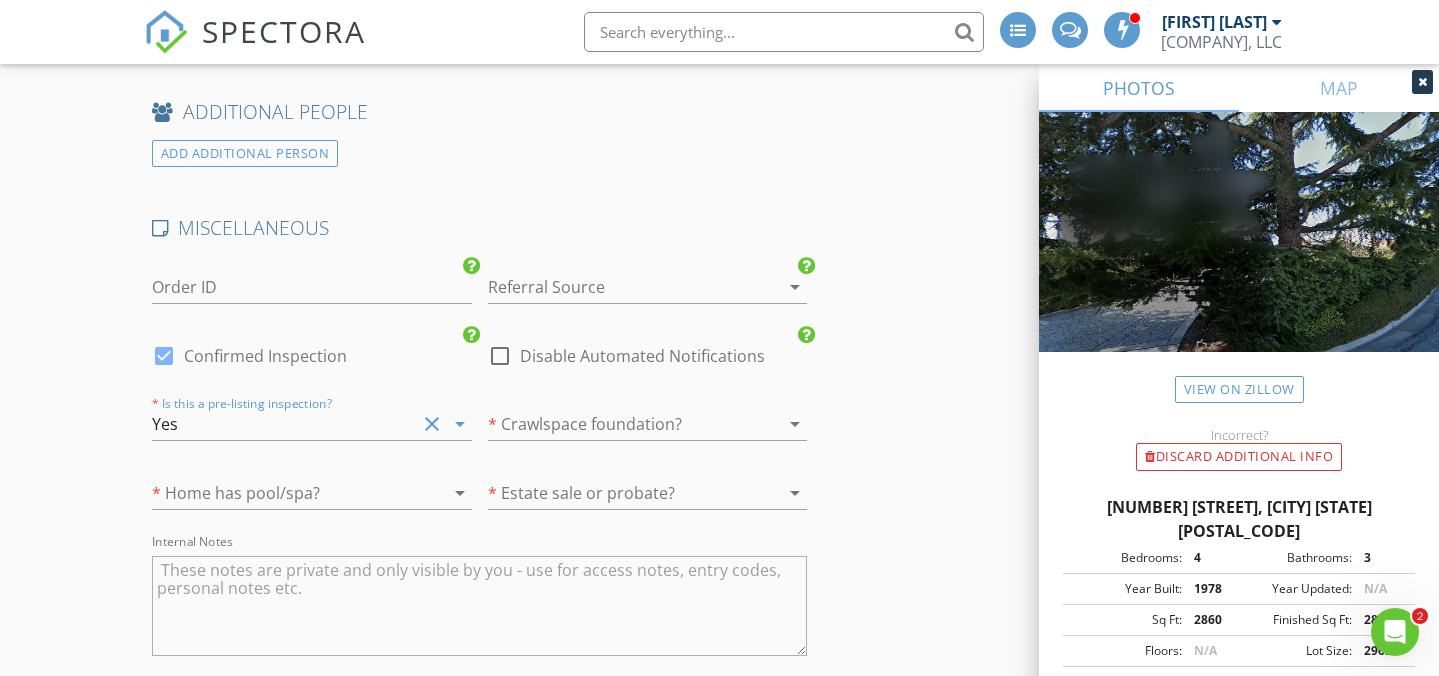 click at bounding box center [620, 424] 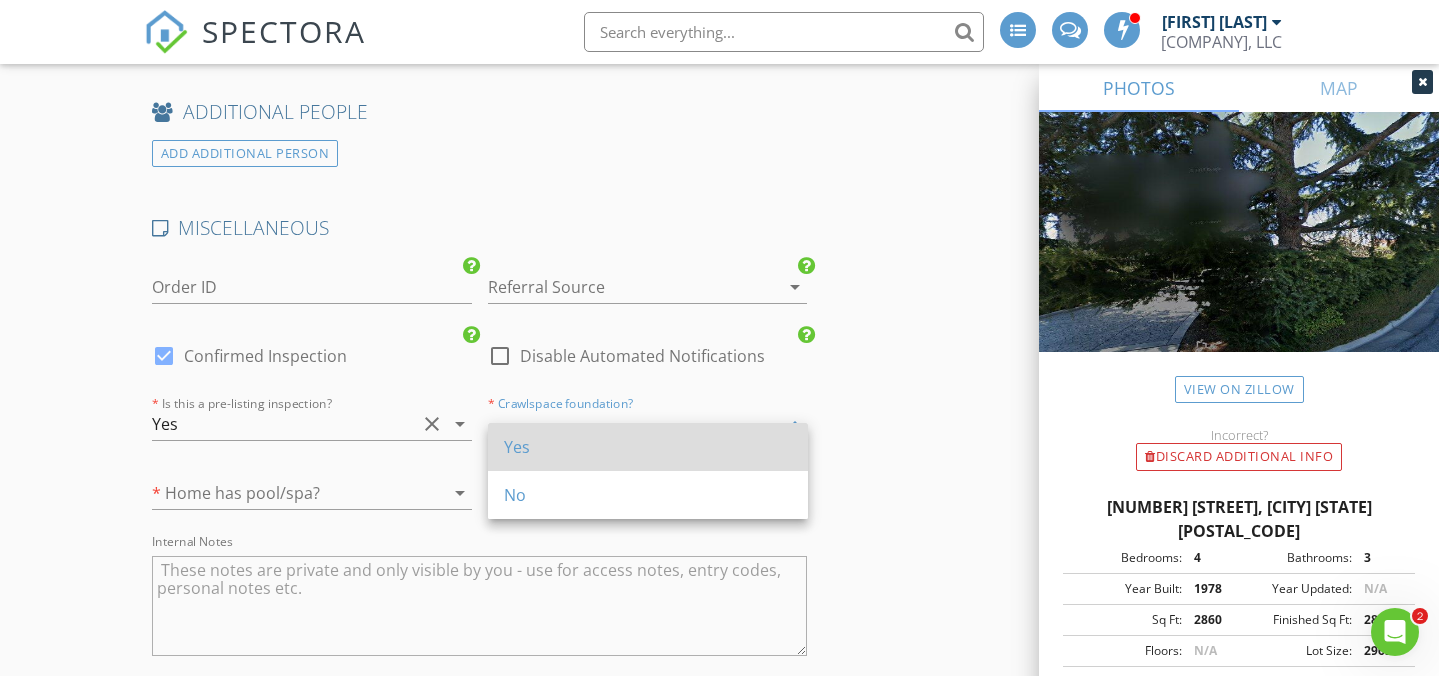 click on "Yes" at bounding box center [648, 447] 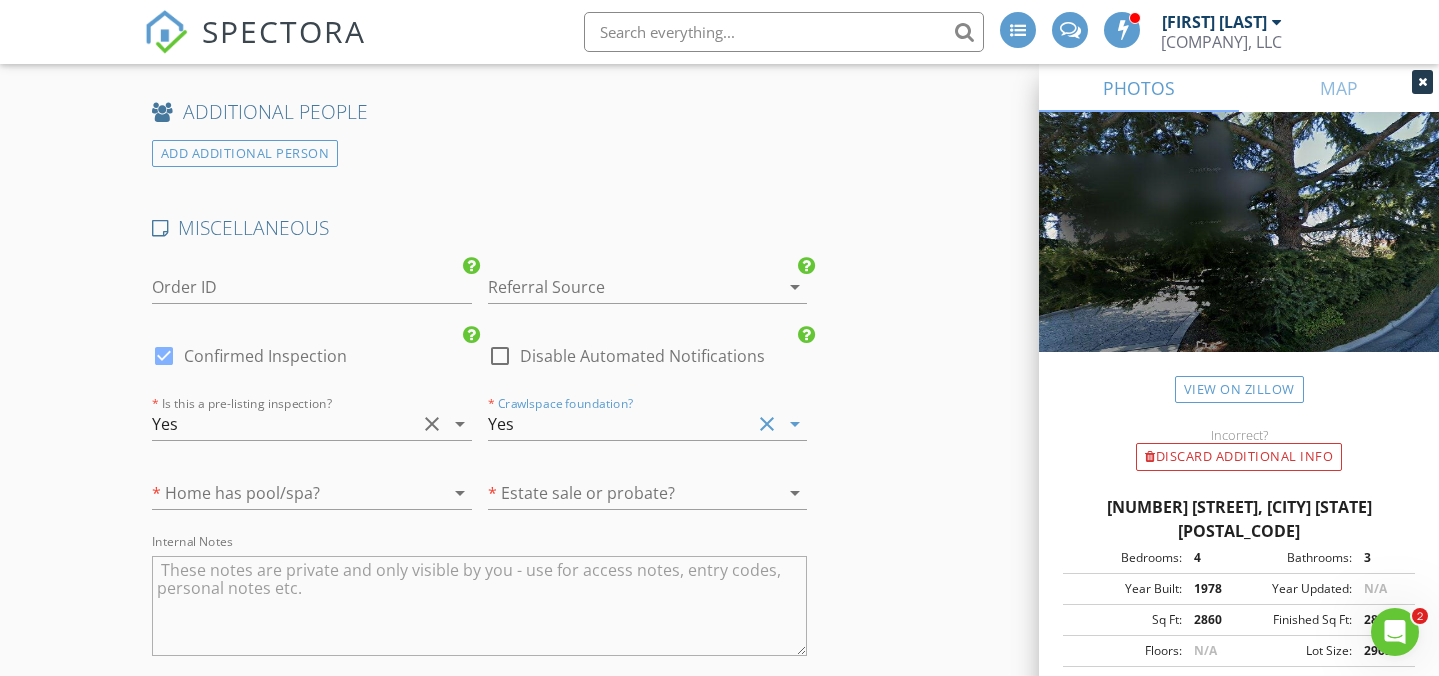 scroll, scrollTop: 2864, scrollLeft: 0, axis: vertical 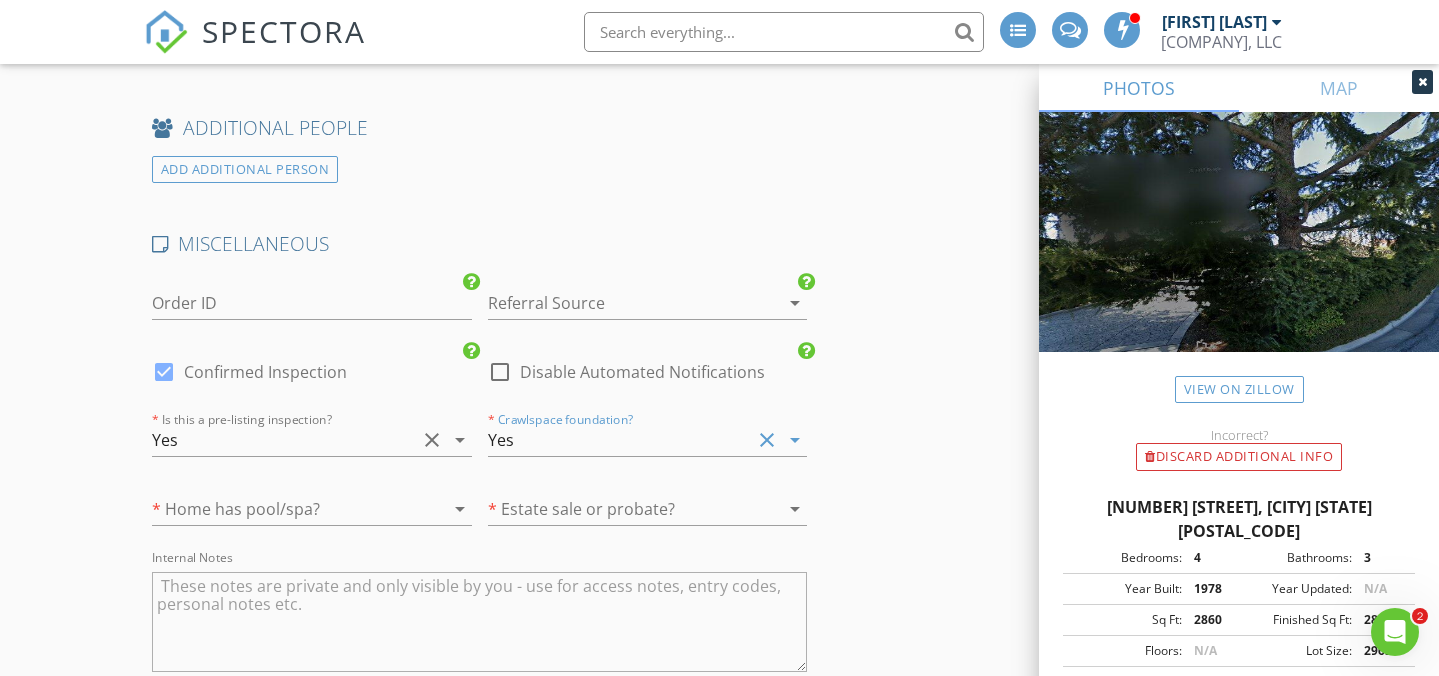 click at bounding box center (620, 509) 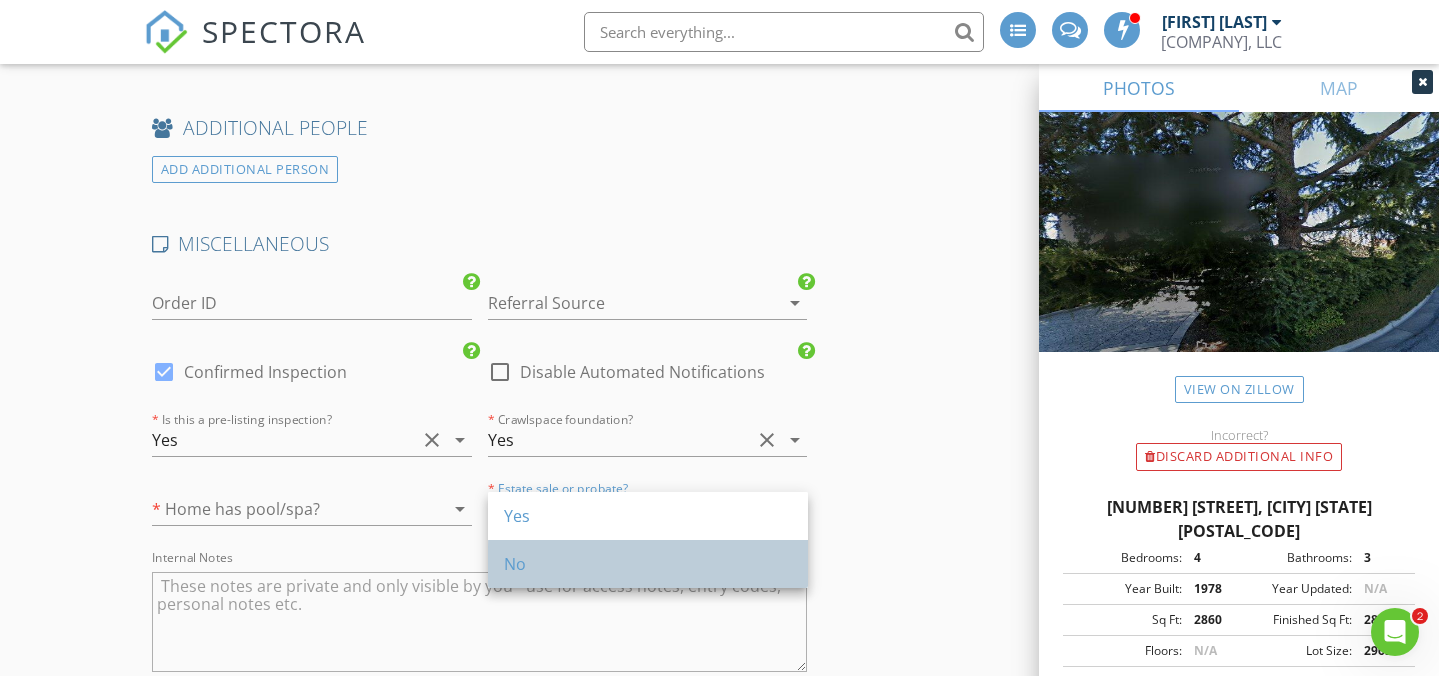 click on "No" at bounding box center (648, 564) 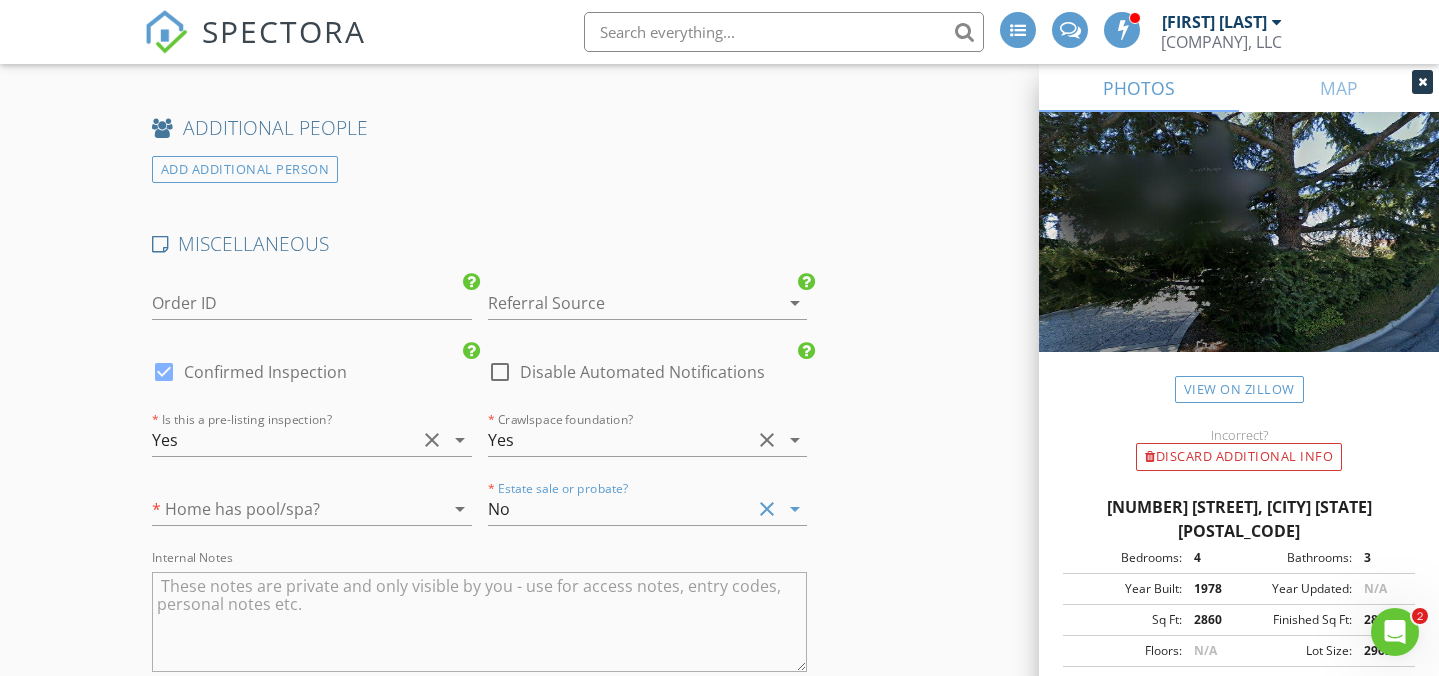 click on "INSPECTOR(S)
check_box   Daniel Otts   PRIMARY   Daniel Otts arrow_drop_down   check_box_outline_blank Daniel Otts specifically requested
Date/Time
08/05/2025 10:00 AM
Location
Address Search       Address 46935 Aloe Ct   Unit   City Fremont   State CA   Zip 94539   County Alameda     Square Feet 2860   Year Built 1978   Foundation Crawlspace arrow_drop_down     Daniel Otts     15.6 miles     (25 minutes)
client
check_box Enable Client CC email for this inspection   Client Search     check_box_outline_blank Client is a Company/Organization     First Name Liz   Last Name Fenning   Email grandylizzy@aol.com   CC Email   Phone 510-449-9126         Tags         Notes   Private Notes
ADD ADDITIONAL client
SERVICES
check_box_outline_blank   Condo Inspection ("Interior only")" at bounding box center (719, -673) 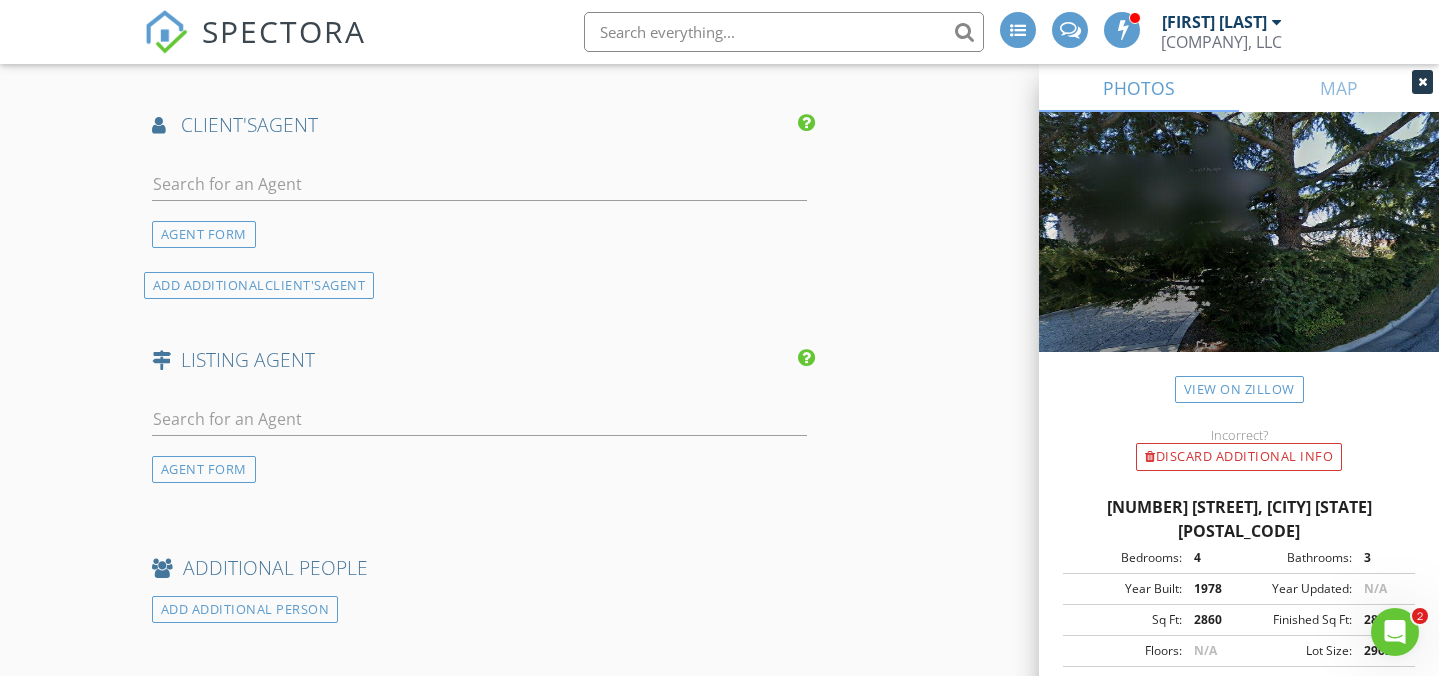 scroll, scrollTop: 2413, scrollLeft: 0, axis: vertical 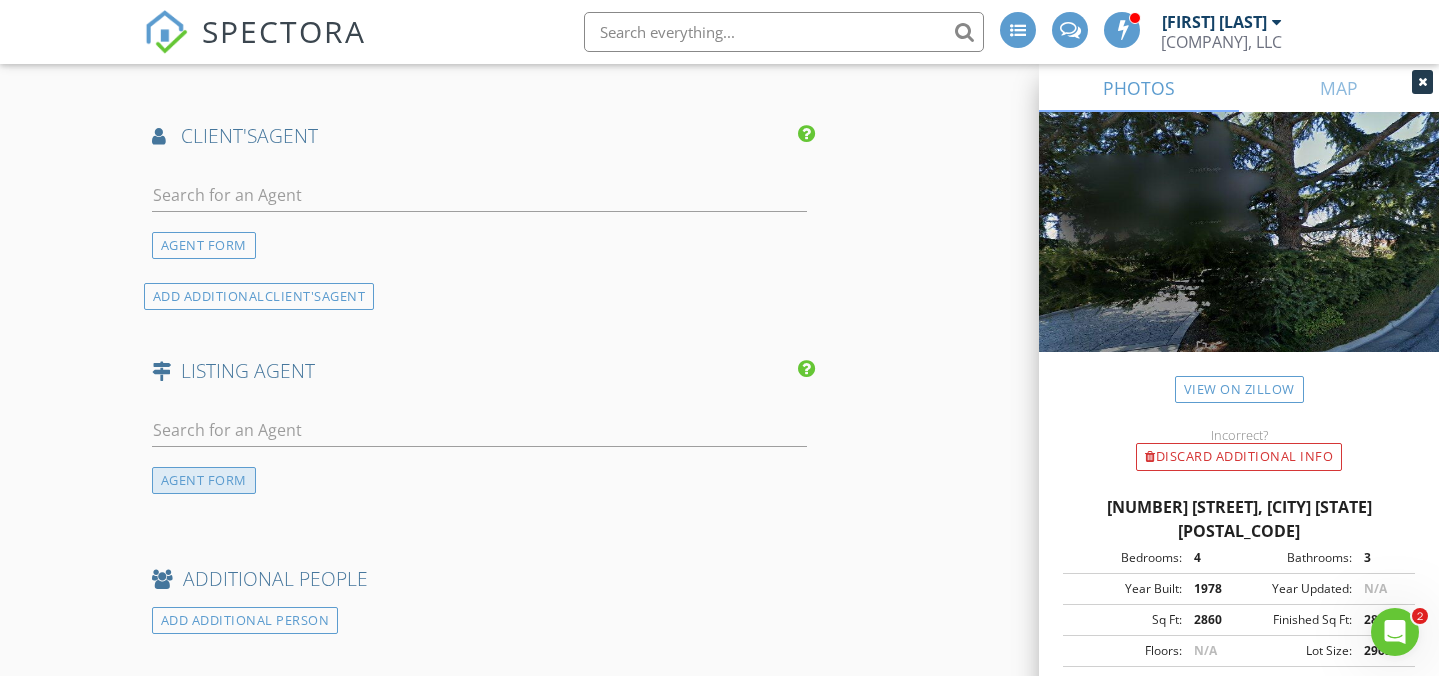 click on "AGENT FORM" at bounding box center (204, 480) 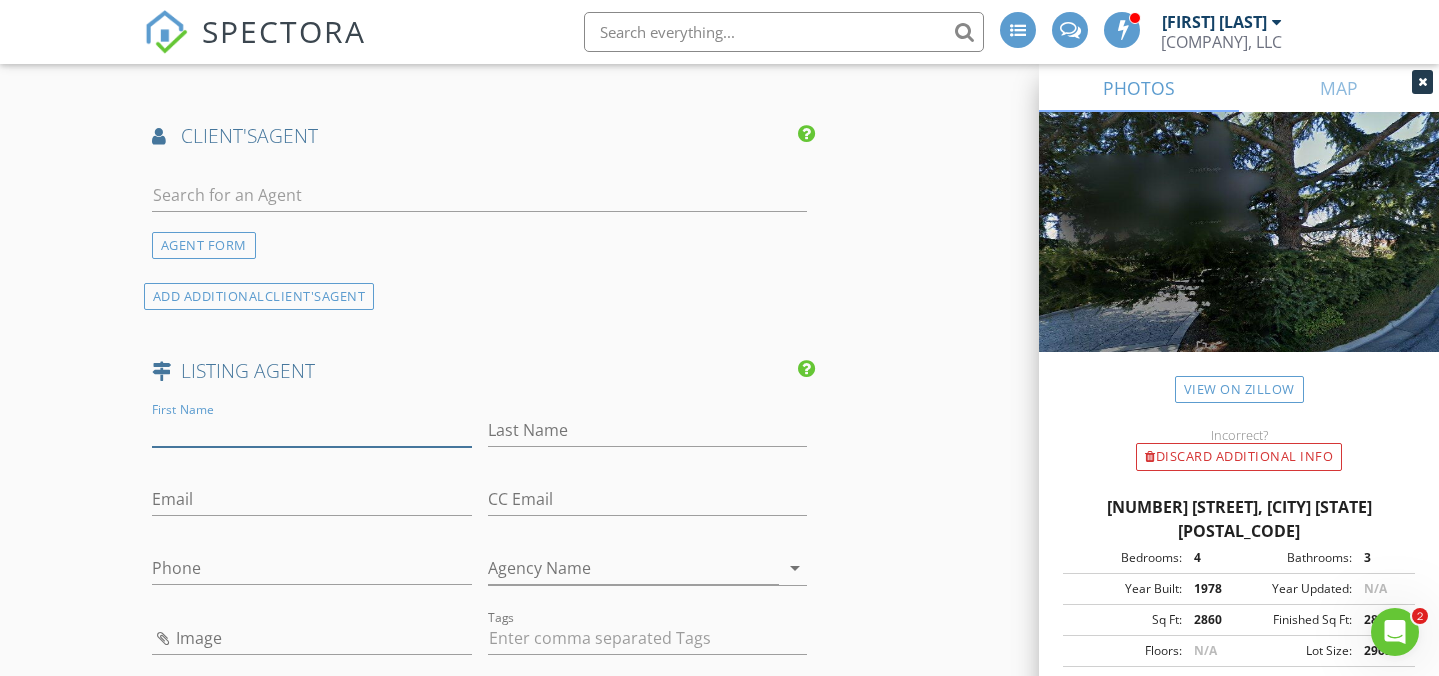 click on "First Name" at bounding box center (312, 430) 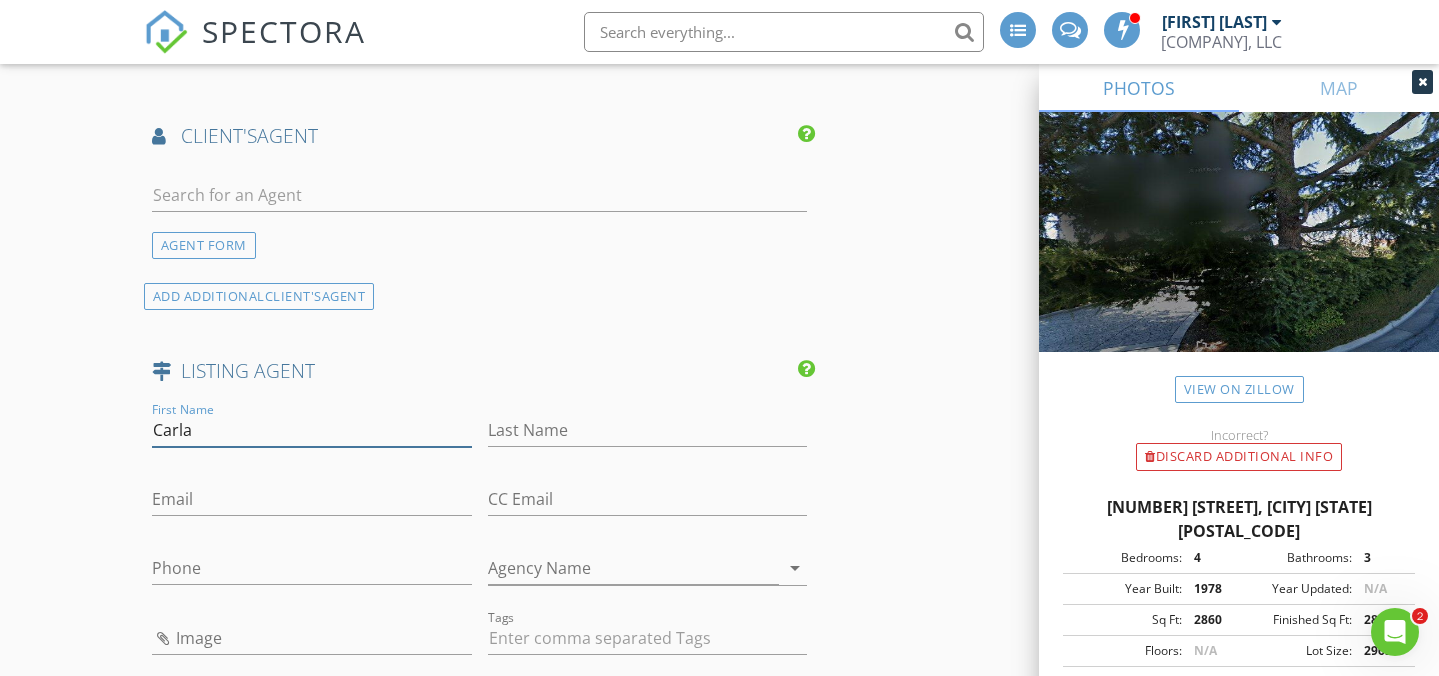 type on "Carla" 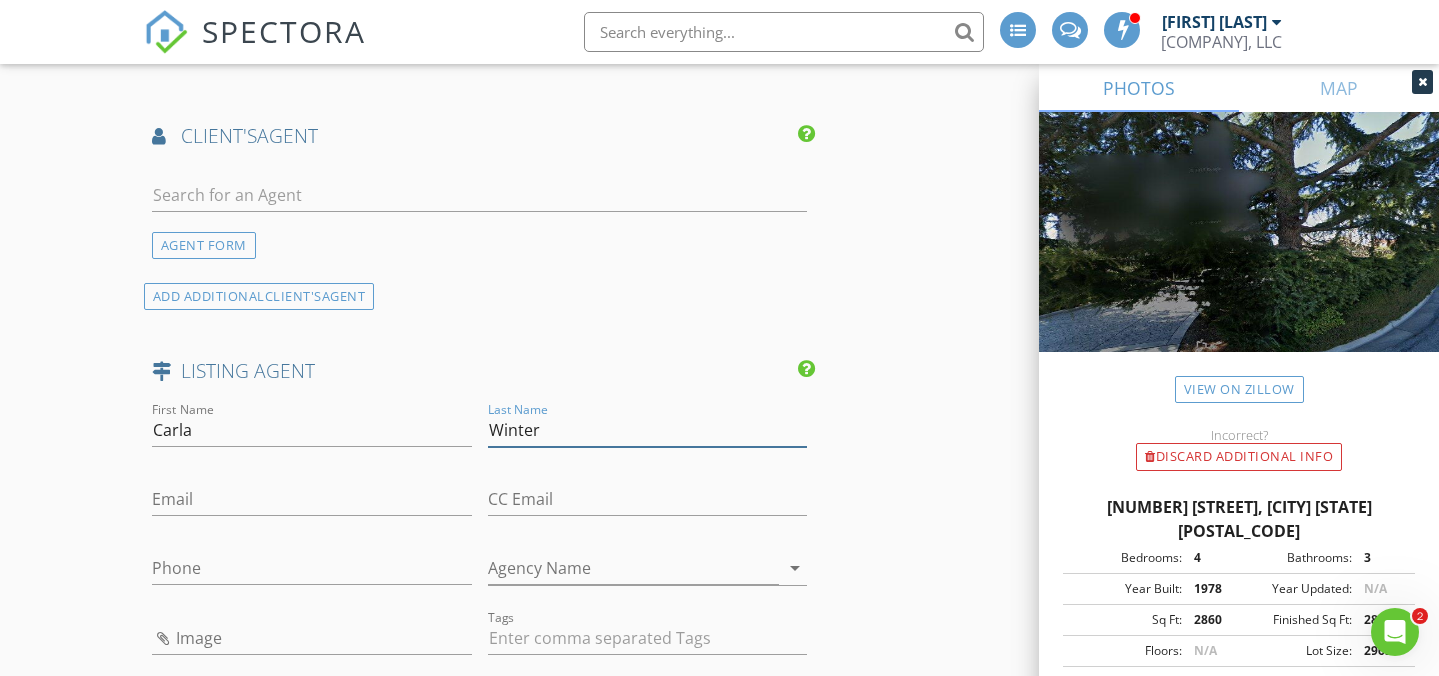 type on "Winter" 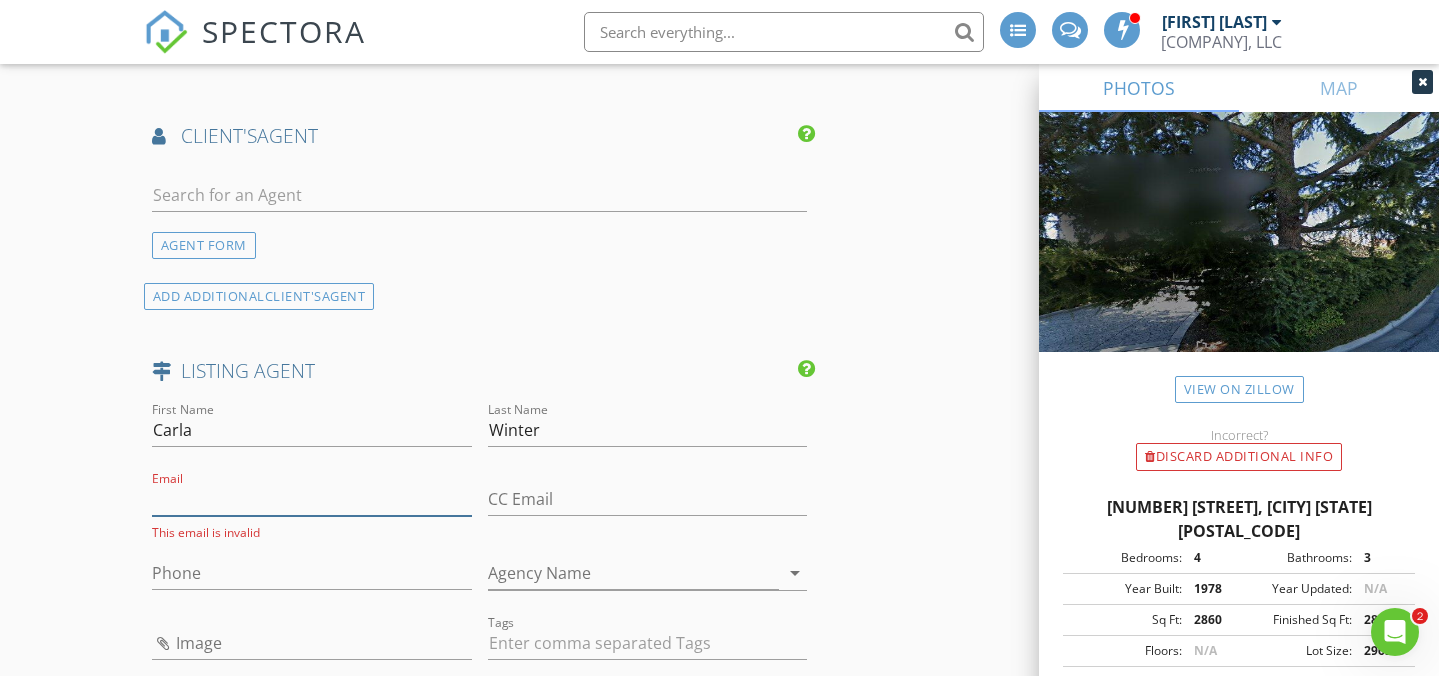 click on "Email" at bounding box center (312, 499) 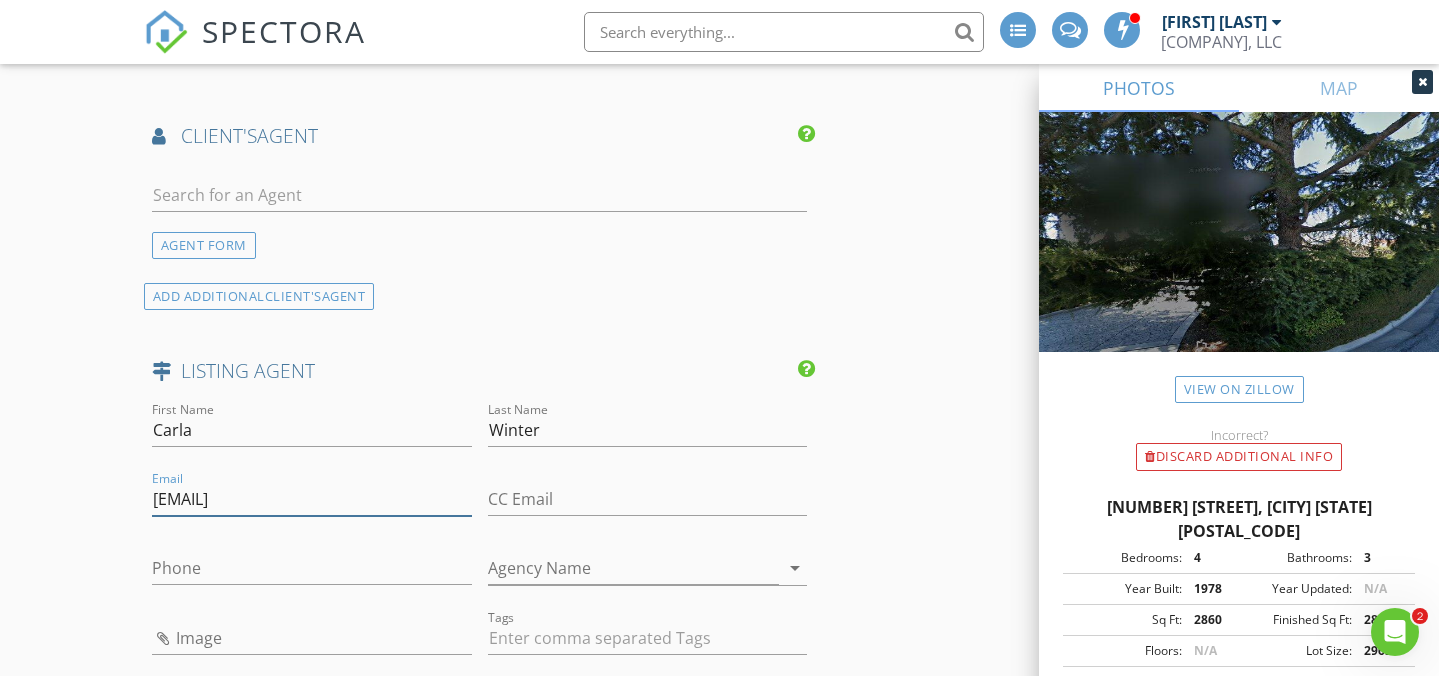 type on "[EMAIL]@[DOMAIN].com" 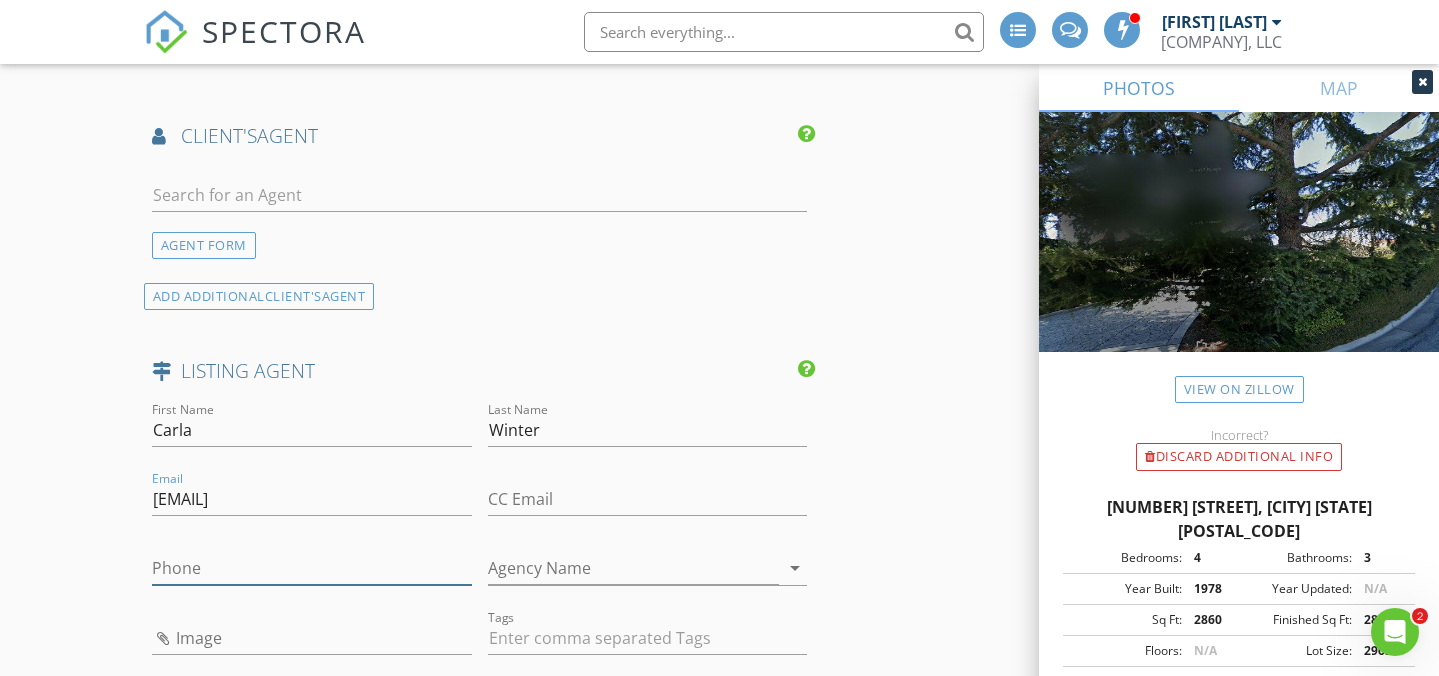 click on "Phone" at bounding box center [312, 568] 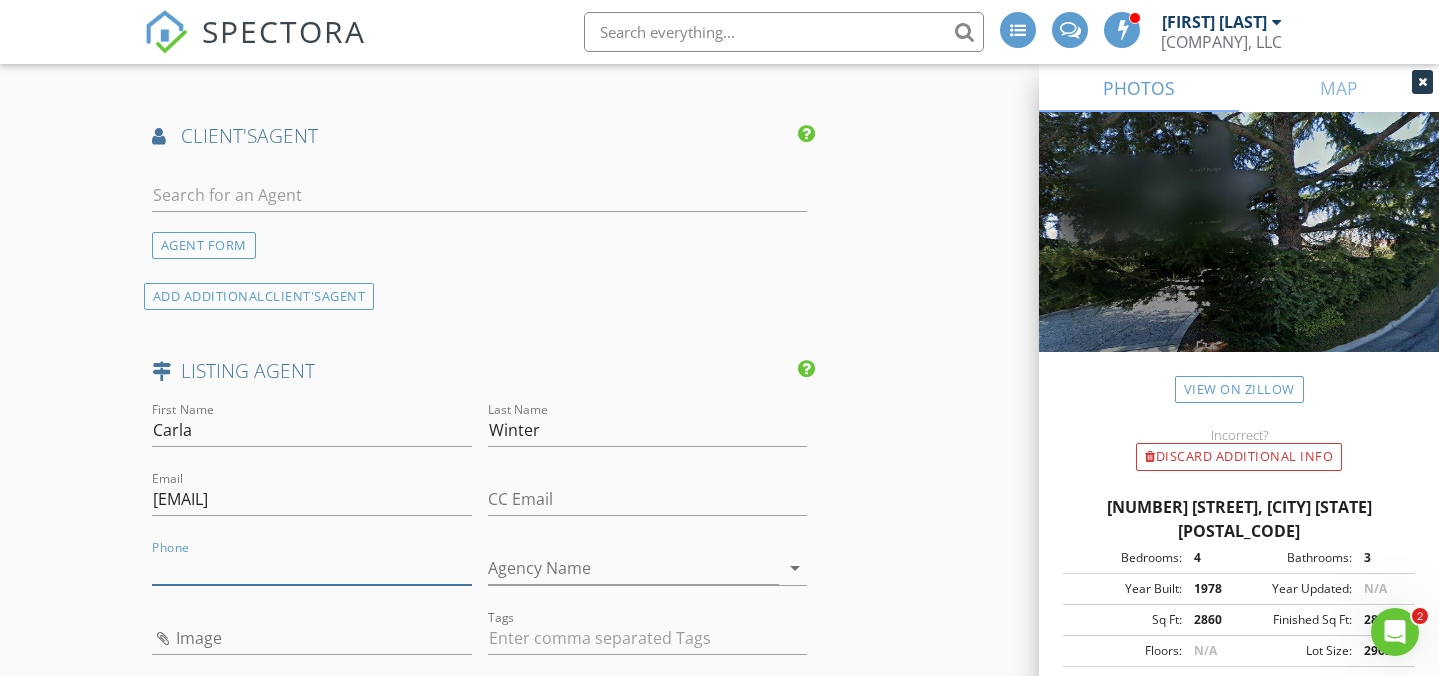 click on "Phone" at bounding box center [312, 568] 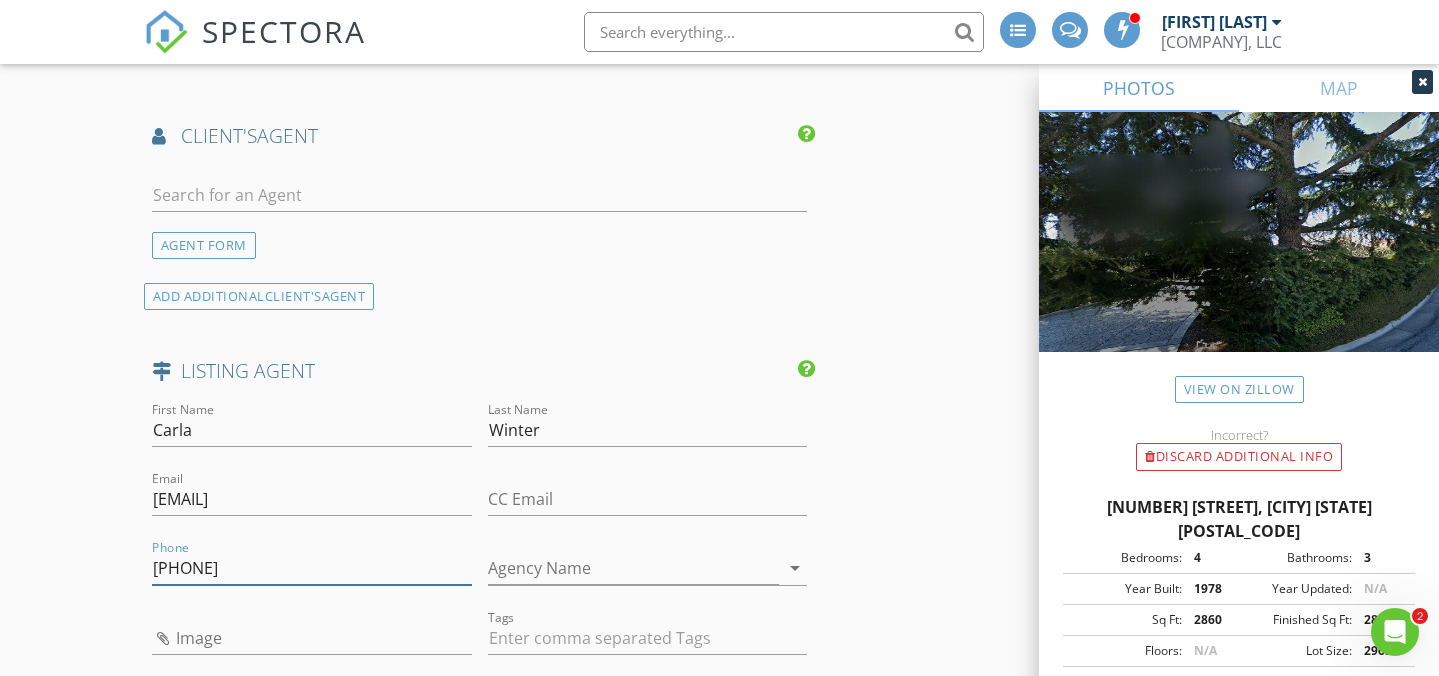 type on "[PHONE_PREFIX]-[PHONE_NUMBER]" 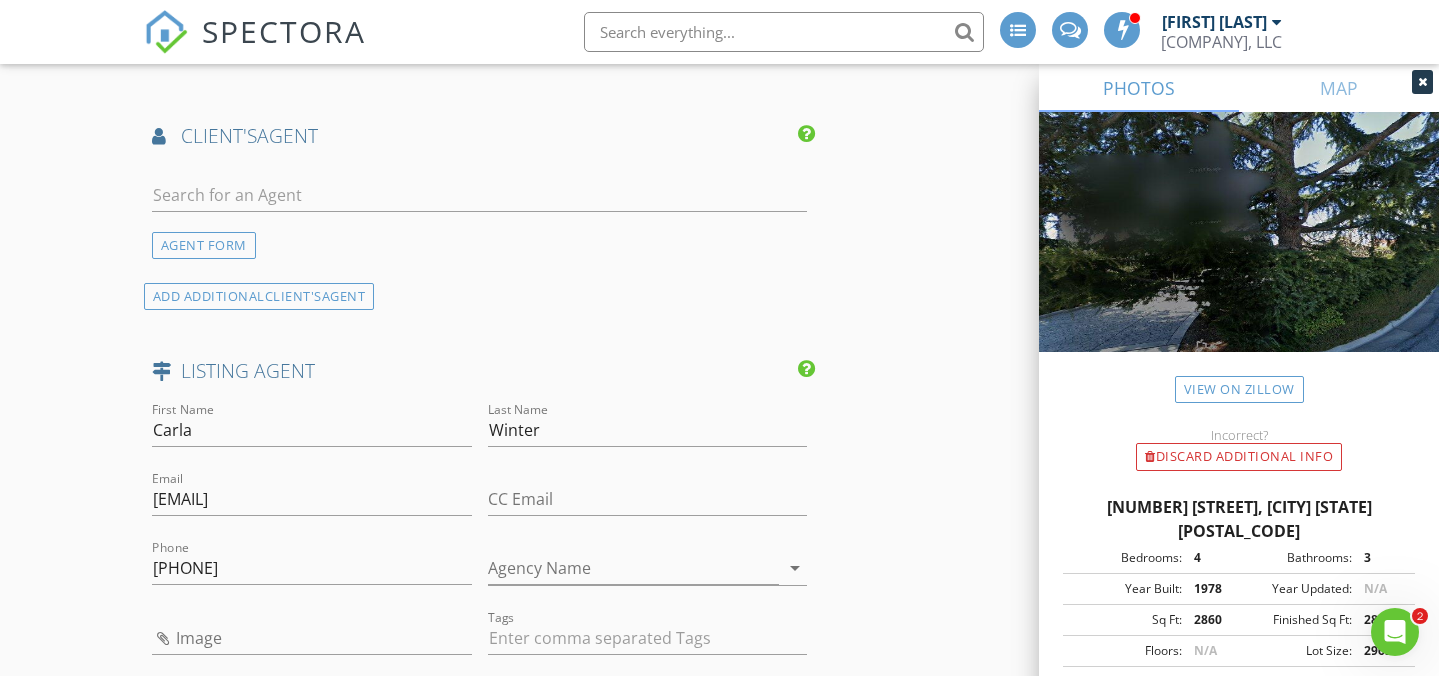 click on "INSPECTOR(S)
check_box   Daniel Otts   PRIMARY   Daniel Otts arrow_drop_down   check_box_outline_blank Daniel Otts specifically requested
Date/Time
08/05/2025 10:00 AM
Location
Address Search       Address 46935 Aloe Ct   Unit   City Fremont   State CA   Zip 94539   County Alameda     Square Feet 2860   Year Built 1978   Foundation Crawlspace arrow_drop_down     Daniel Otts     15.6 miles     (25 minutes)
client
check_box Enable Client CC email for this inspection   Client Search     check_box_outline_blank Client is a Company/Organization     First Name Liz   Last Name Fenning   Email grandylizzy@aol.com   CC Email   Phone 510-449-9126         Tags         Notes   Private Notes
ADD ADDITIONAL client
SERVICES
check_box_outline_blank   Condo Inspection ("Interior only")" at bounding box center [719, -26] 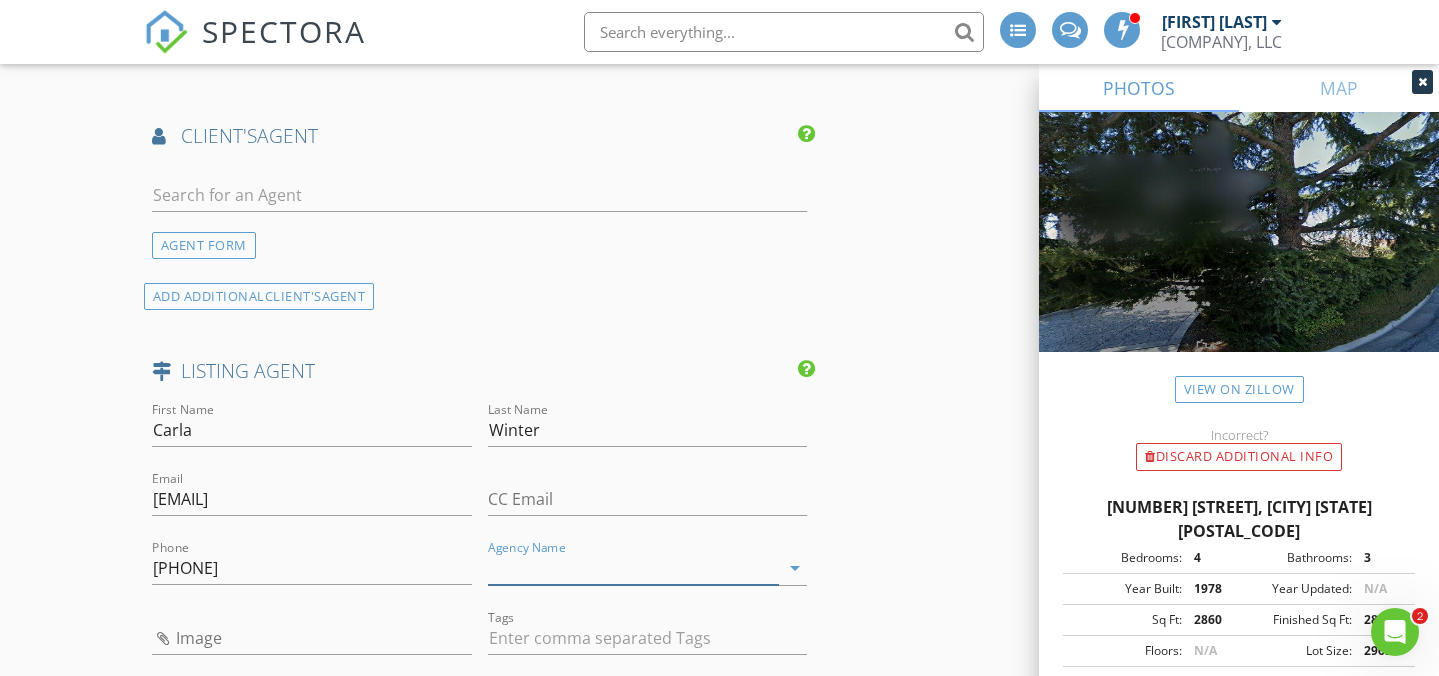 click on "Agency Name" at bounding box center (634, 568) 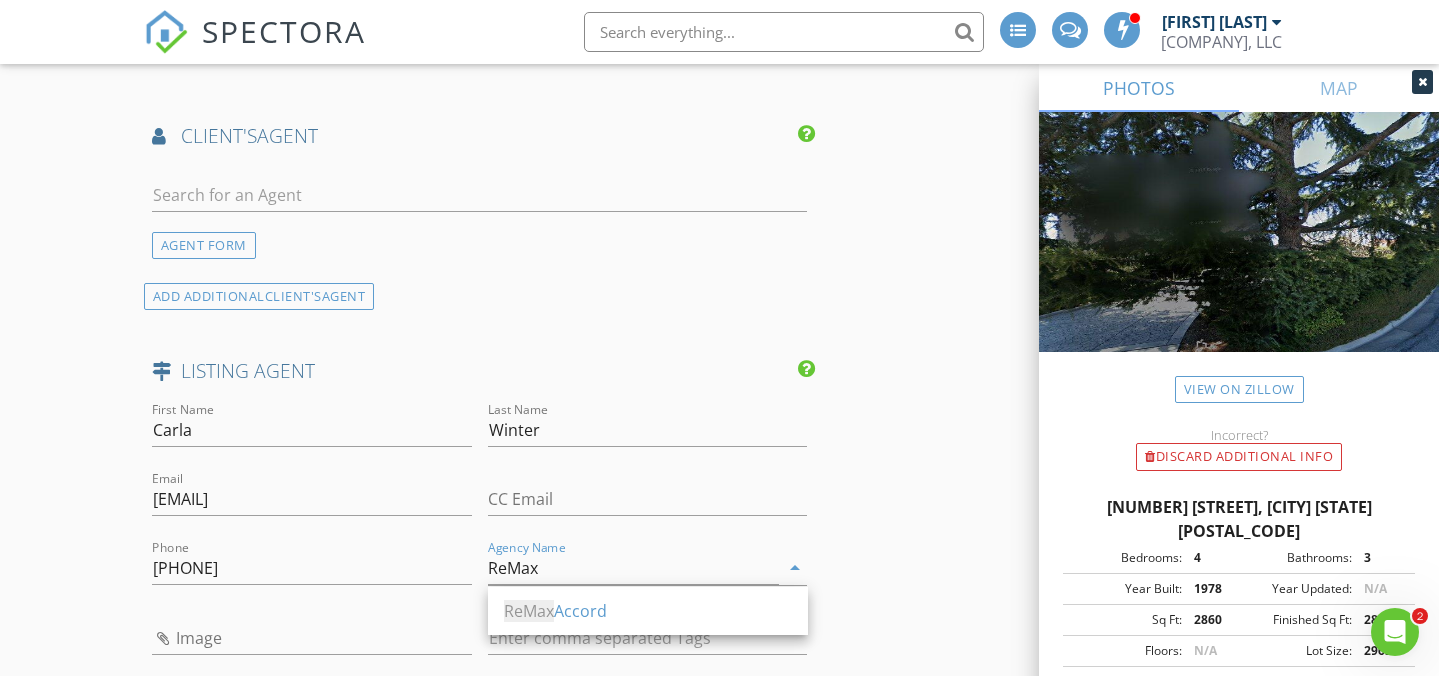 click on "INSPECTOR(S)
check_box   Daniel Otts   PRIMARY   Daniel Otts arrow_drop_down   check_box_outline_blank Daniel Otts specifically requested
Date/Time
08/05/2025 10:00 AM
Location
Address Search       Address 46935 Aloe Ct   Unit   City Fremont   State CA   Zip 94539   County Alameda     Square Feet 2860   Year Built 1978   Foundation Crawlspace arrow_drop_down     Daniel Otts     15.6 miles     (25 minutes)
client
check_box Enable Client CC email for this inspection   Client Search     check_box_outline_blank Client is a Company/Organization     First Name Liz   Last Name Fenning   Email grandylizzy@aol.com   CC Email   Phone 510-449-9126         Tags         Notes   Private Notes
ADD ADDITIONAL client
SERVICES
check_box_outline_blank   Condo Inspection ("Interior only")" at bounding box center (719, -26) 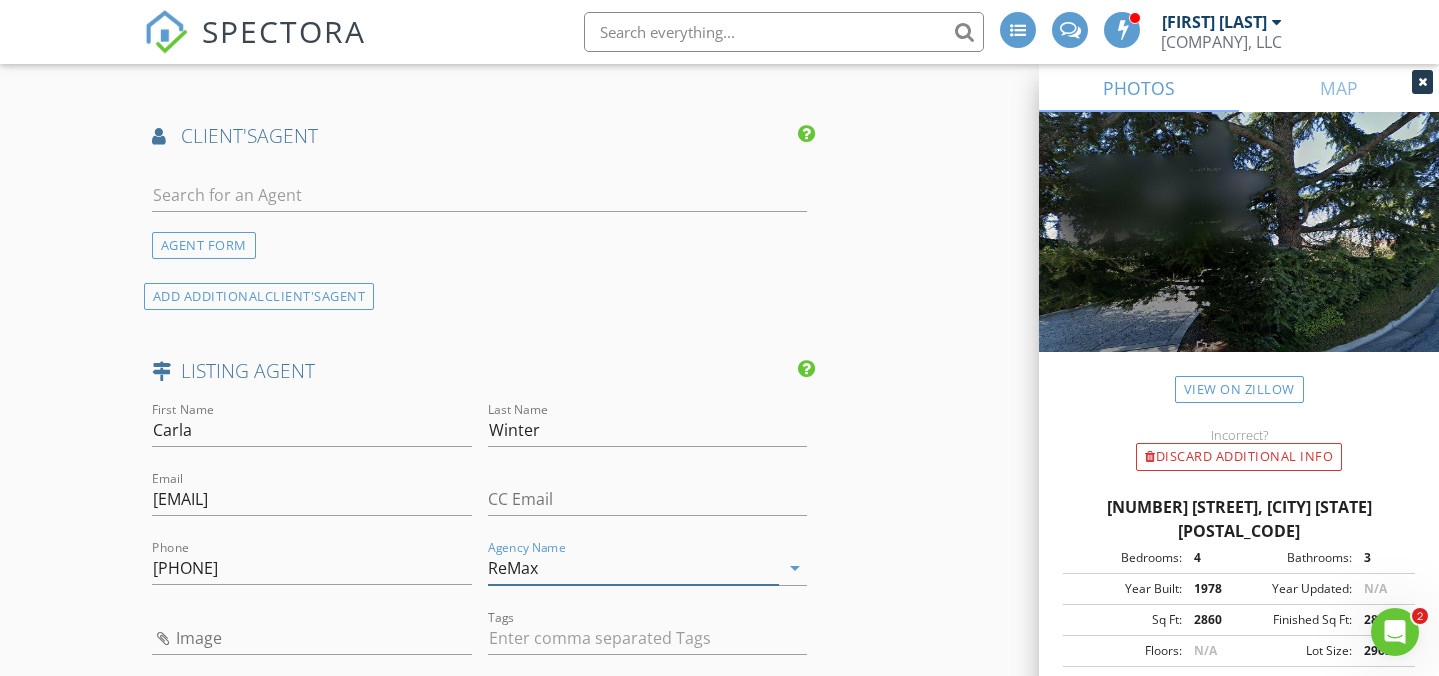 click on "ReMax" at bounding box center [634, 568] 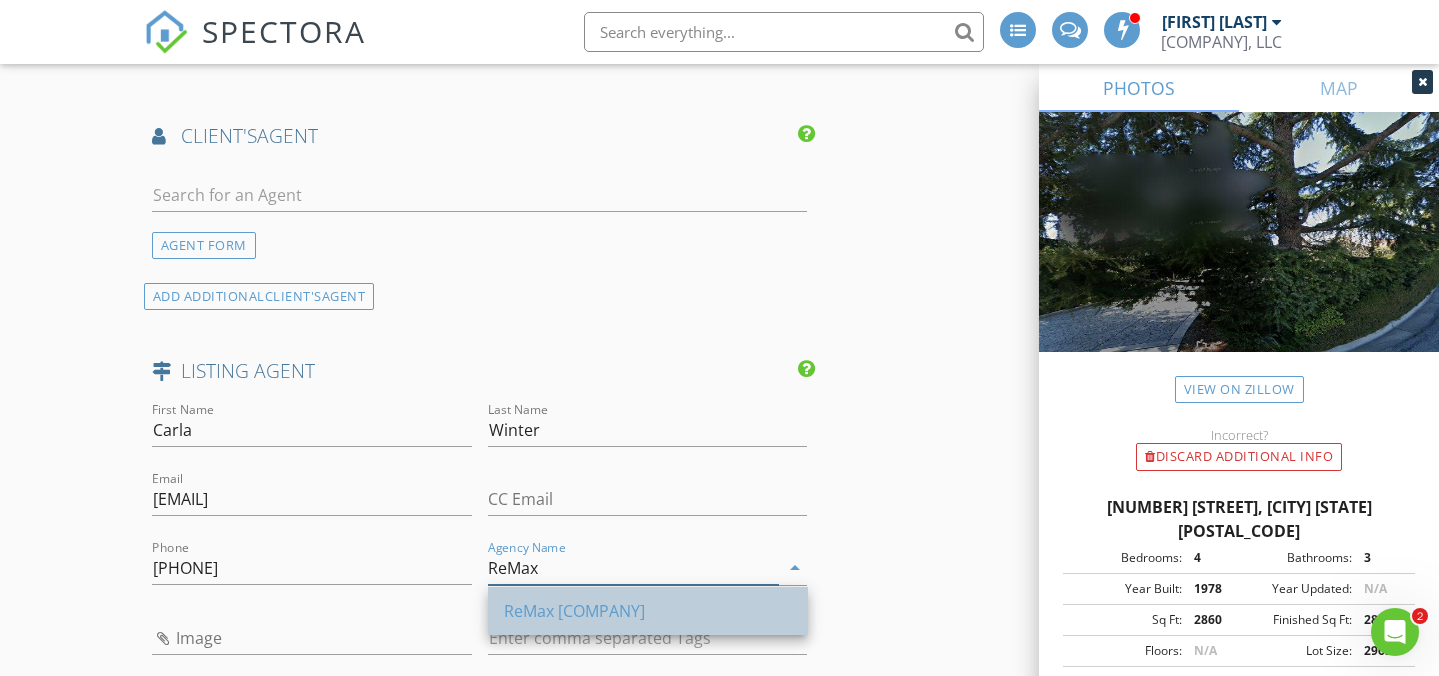 click on "[BRAND]" at bounding box center (648, 611) 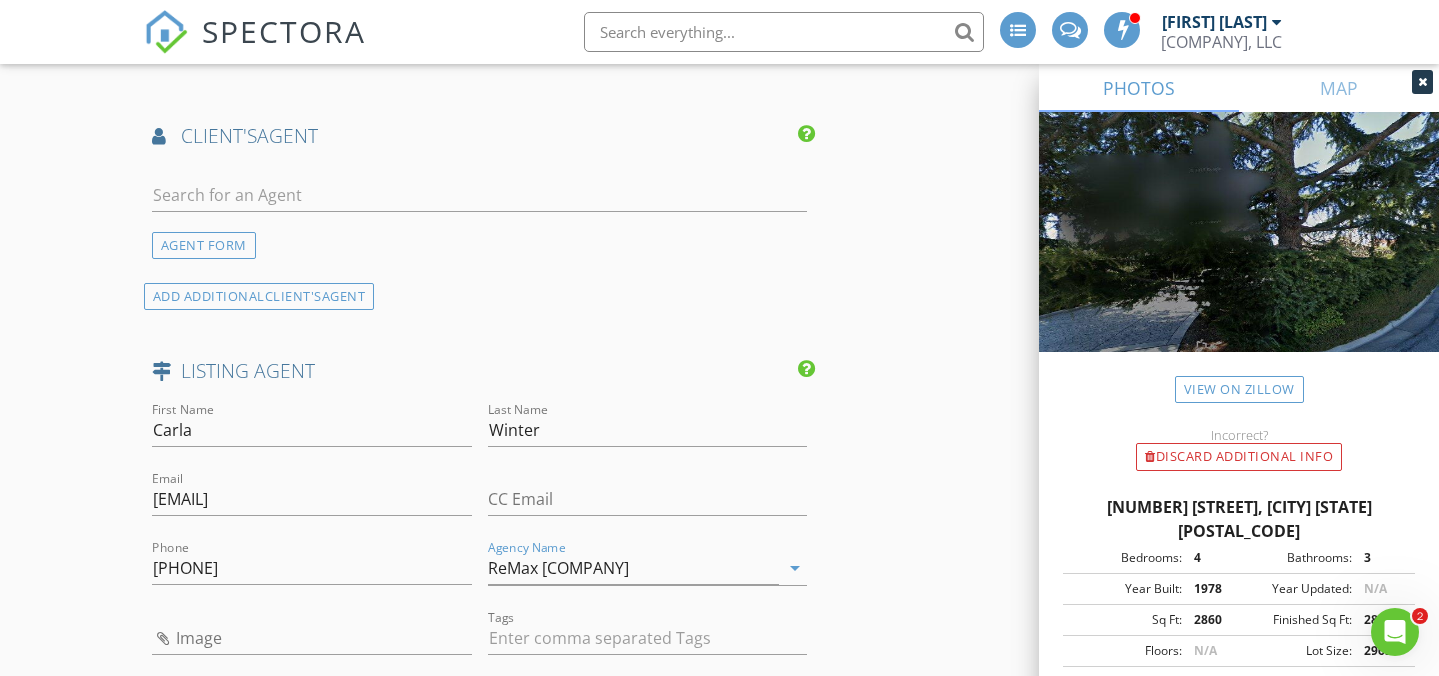click on "INSPECTOR(S)
check_box   Daniel Otts   PRIMARY   Daniel Otts arrow_drop_down   check_box_outline_blank Daniel Otts specifically requested
Date/Time
08/05/2025 10:00 AM
Location
Address Search       Address 46935 Aloe Ct   Unit   City Fremont   State CA   Zip 94539   County Alameda     Square Feet 2860   Year Built 1978   Foundation Crawlspace arrow_drop_down     Daniel Otts     15.6 miles     (25 minutes)
client
check_box Enable Client CC email for this inspection   Client Search     check_box_outline_blank Client is a Company/Organization     First Name Liz   Last Name Fenning   Email grandylizzy@aol.com   CC Email   Phone 510-449-9126         Tags         Notes   Private Notes
ADD ADDITIONAL client
SERVICES
check_box_outline_blank   Condo Inspection ("Interior only")" at bounding box center [719, -26] 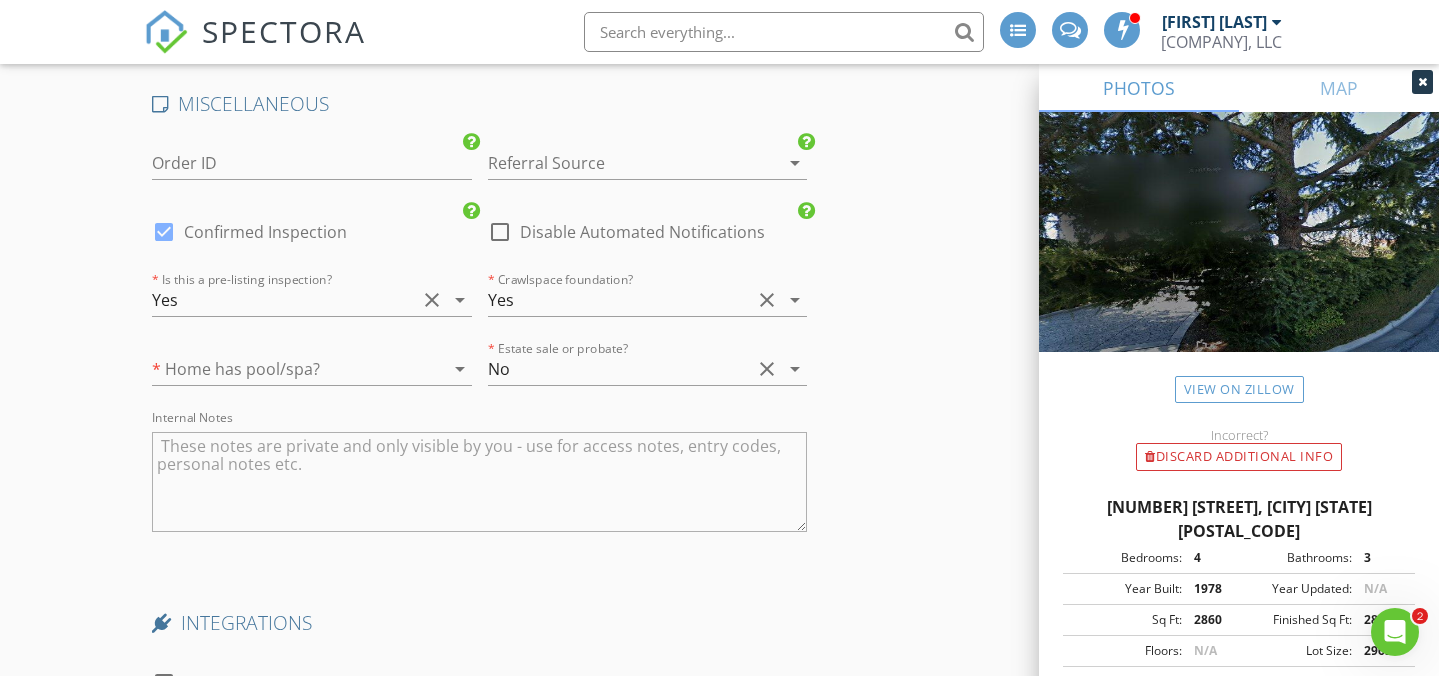 scroll, scrollTop: 3386, scrollLeft: 0, axis: vertical 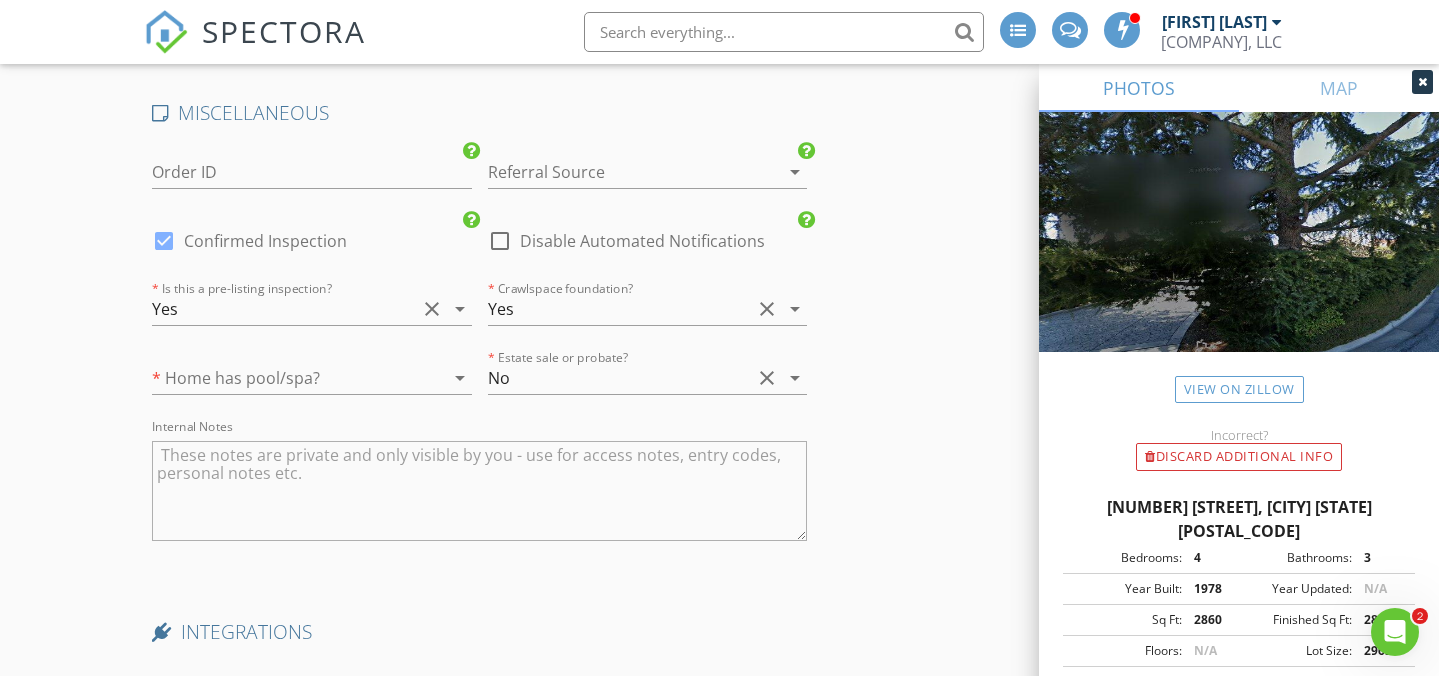 click at bounding box center [620, 172] 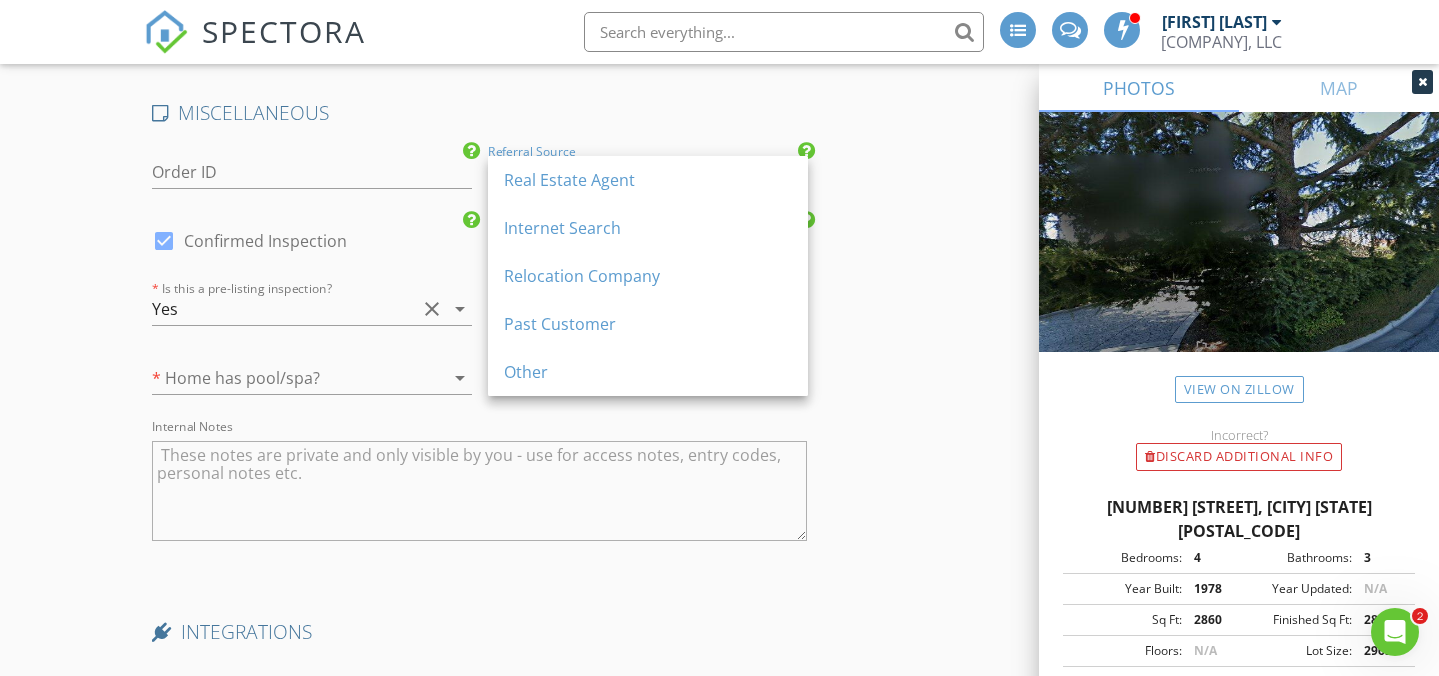 click on "Real Estate Agent" at bounding box center (648, 180) 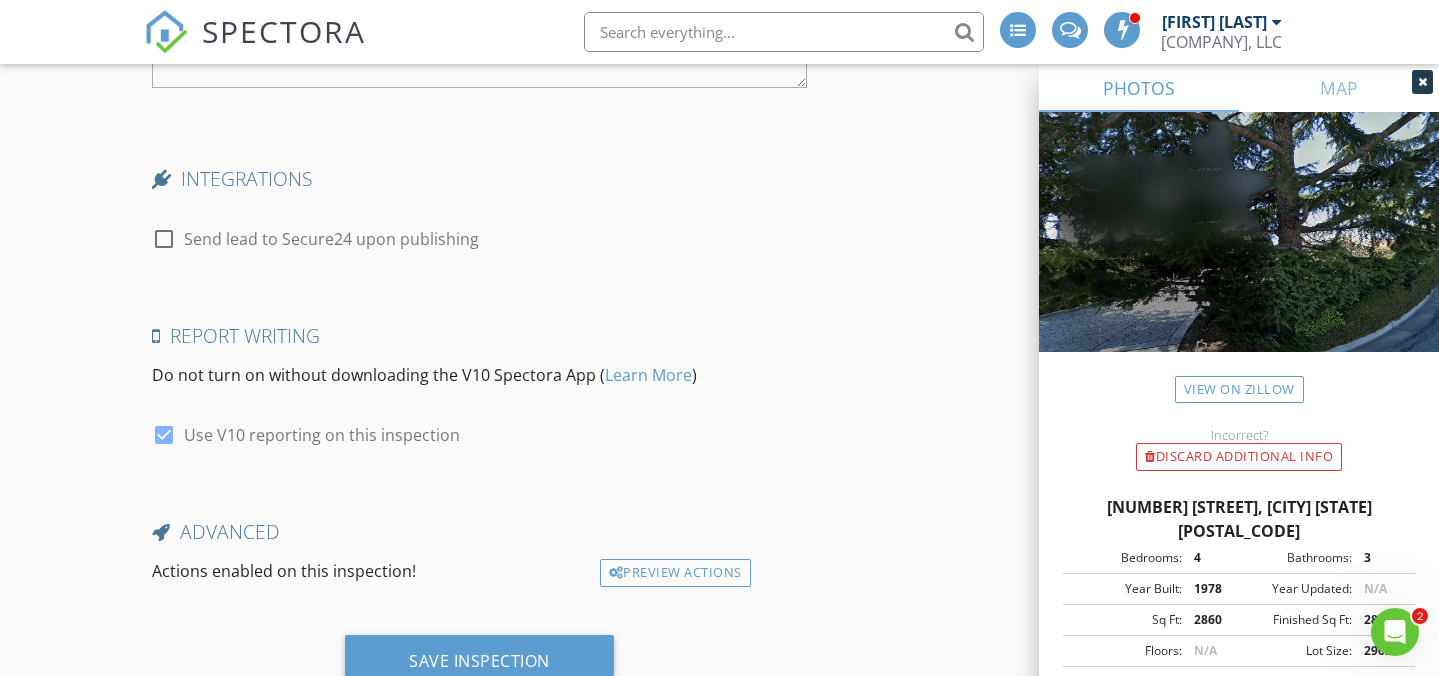 scroll, scrollTop: 3914, scrollLeft: 0, axis: vertical 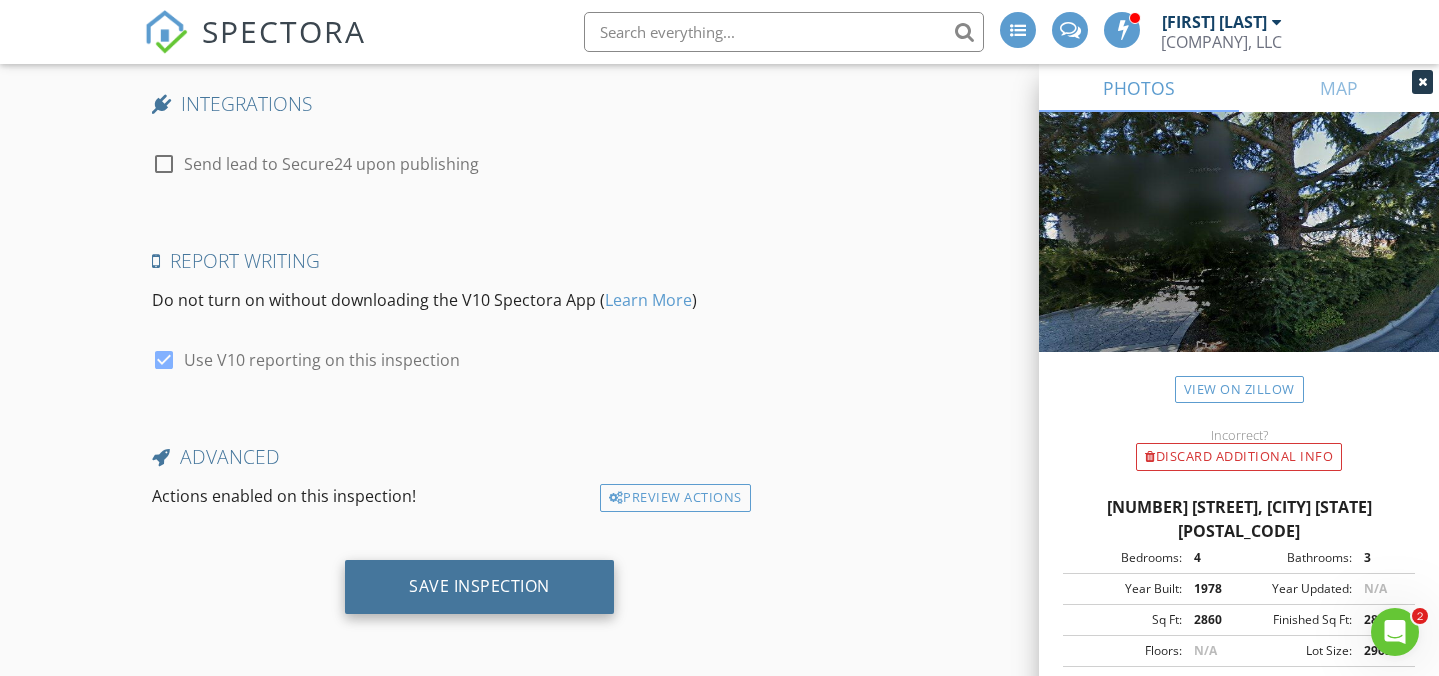 click on "Save Inspection" at bounding box center (479, 586) 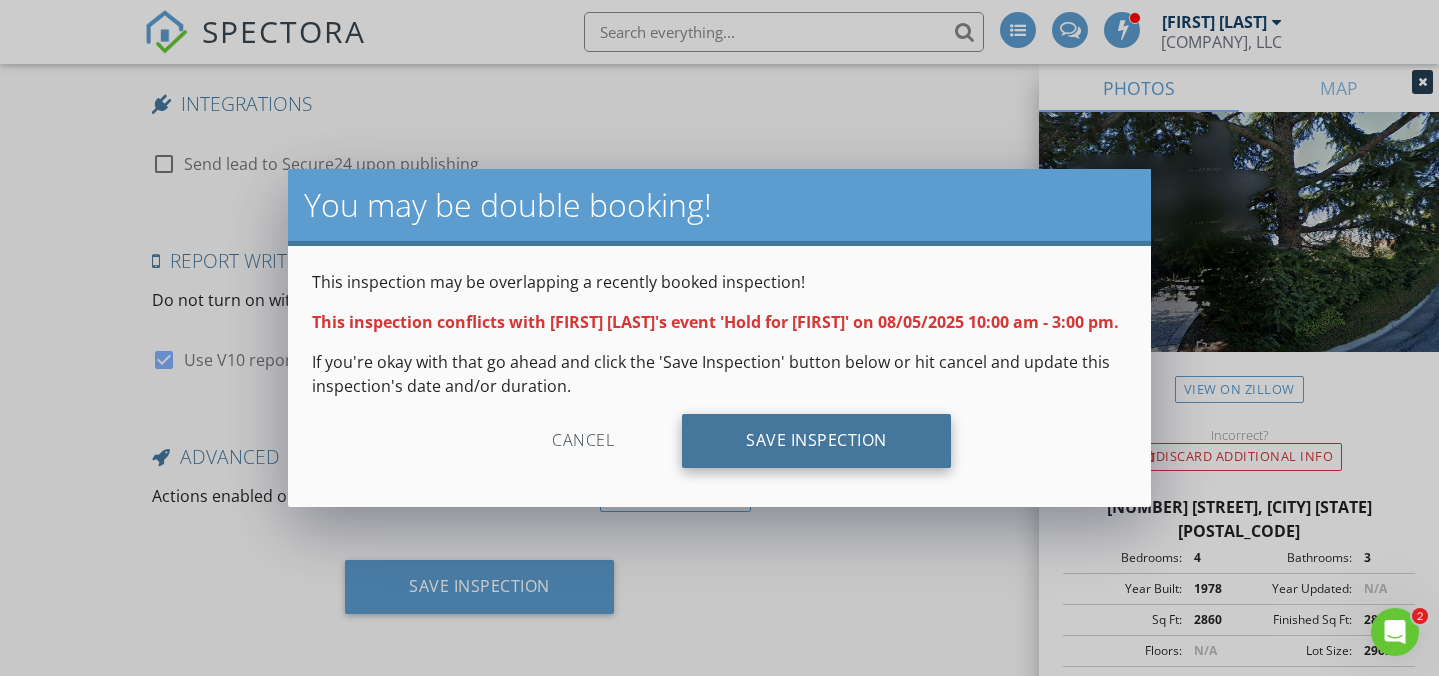click on "Save Inspection" at bounding box center (816, 441) 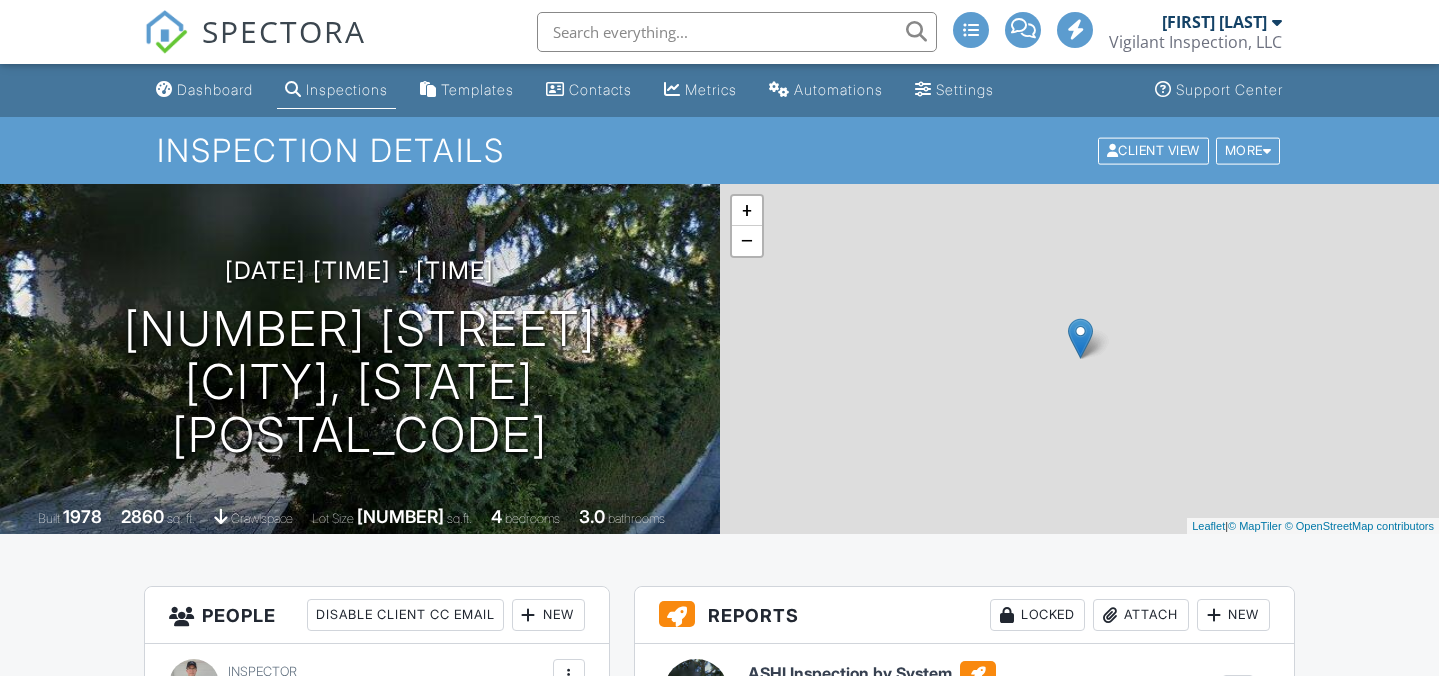 scroll, scrollTop: 0, scrollLeft: 0, axis: both 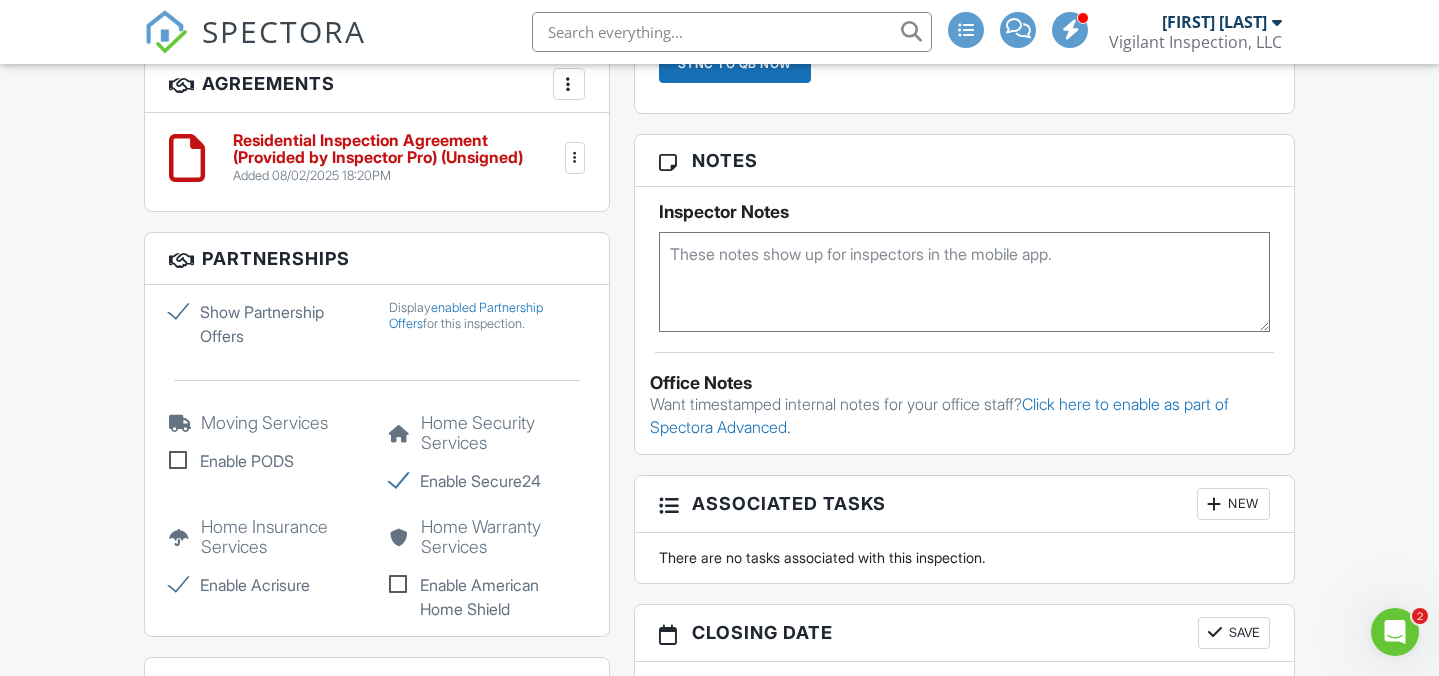 click on "Enable Secure24" at bounding box center [487, 481] 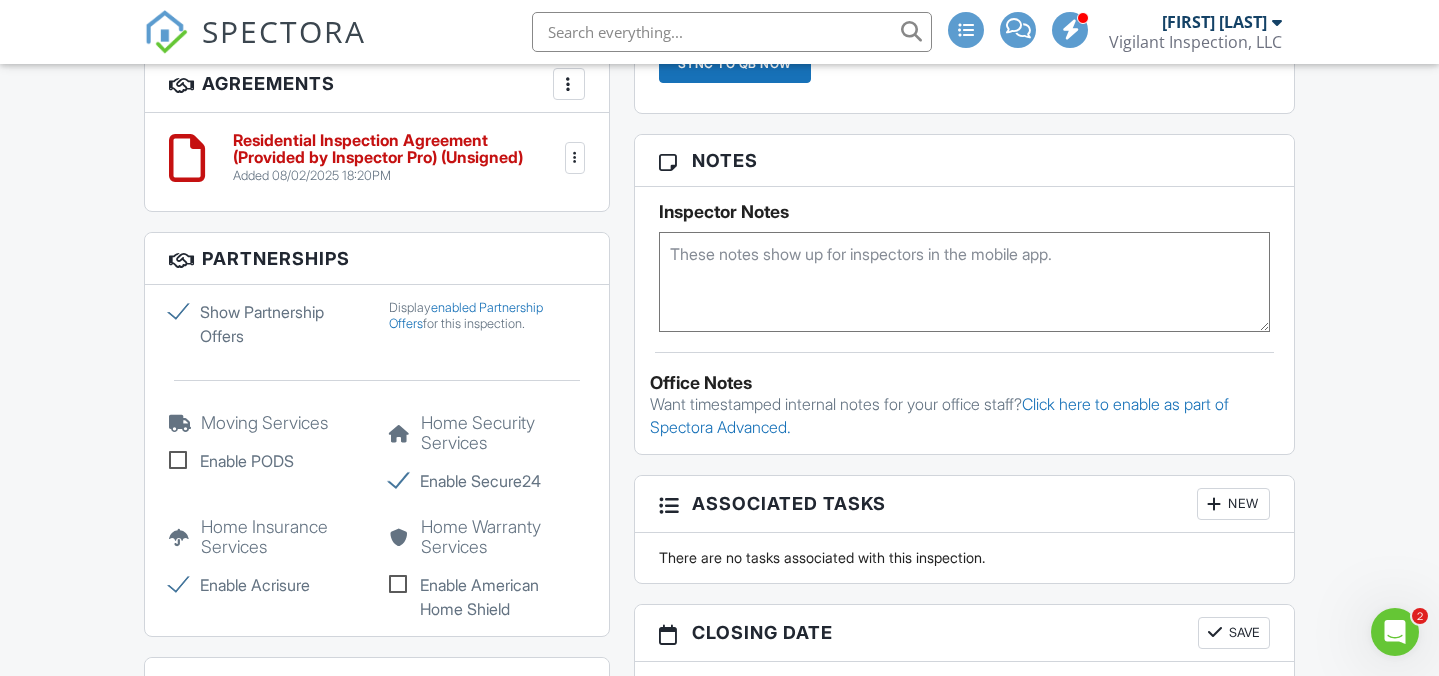 click on "Enable Secure24" at bounding box center (-9848, 475) 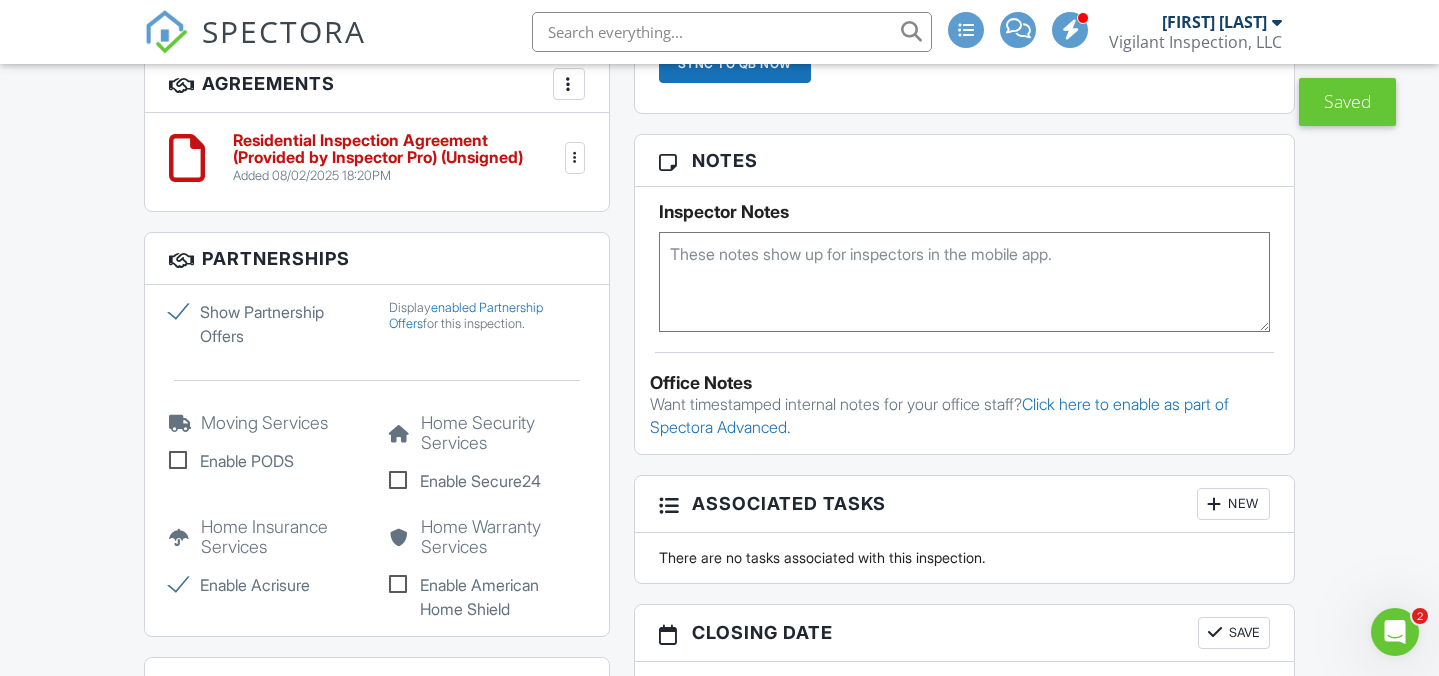 click on "Enable Acrisure" at bounding box center [267, 585] 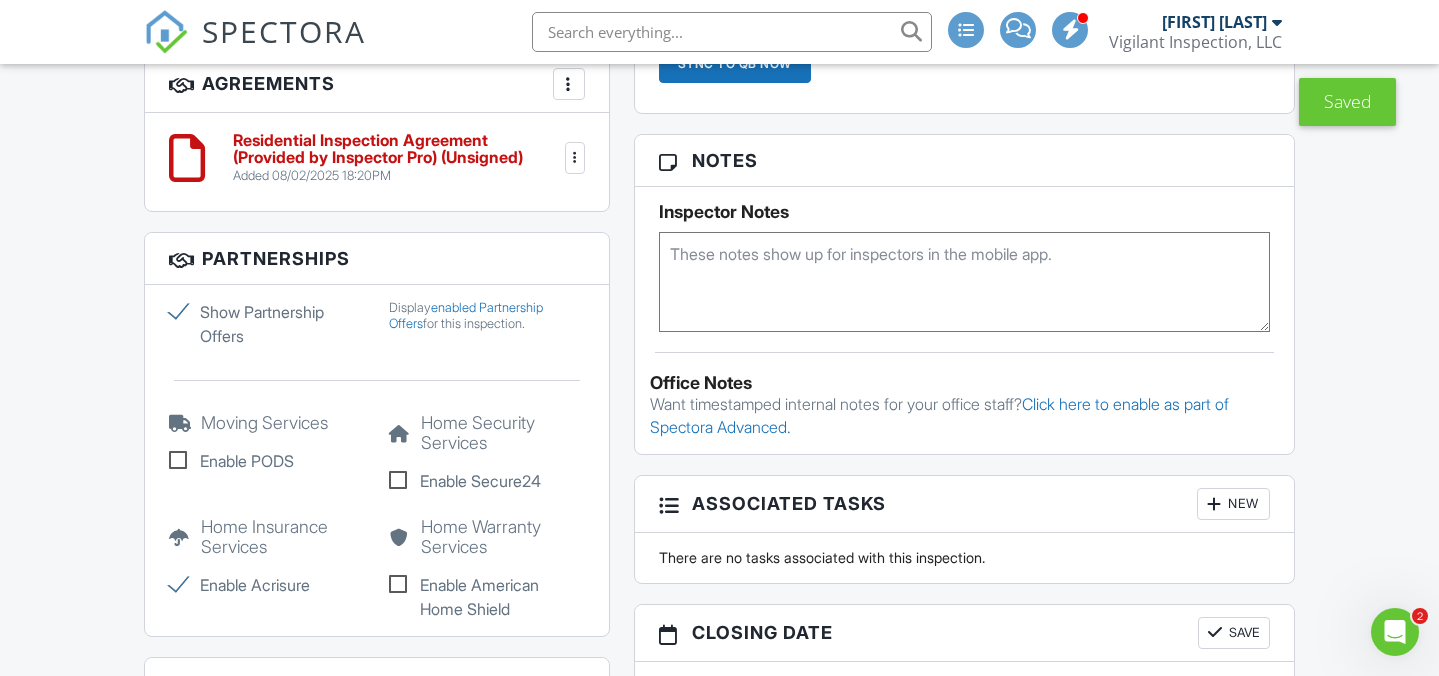 checkbox on "false" 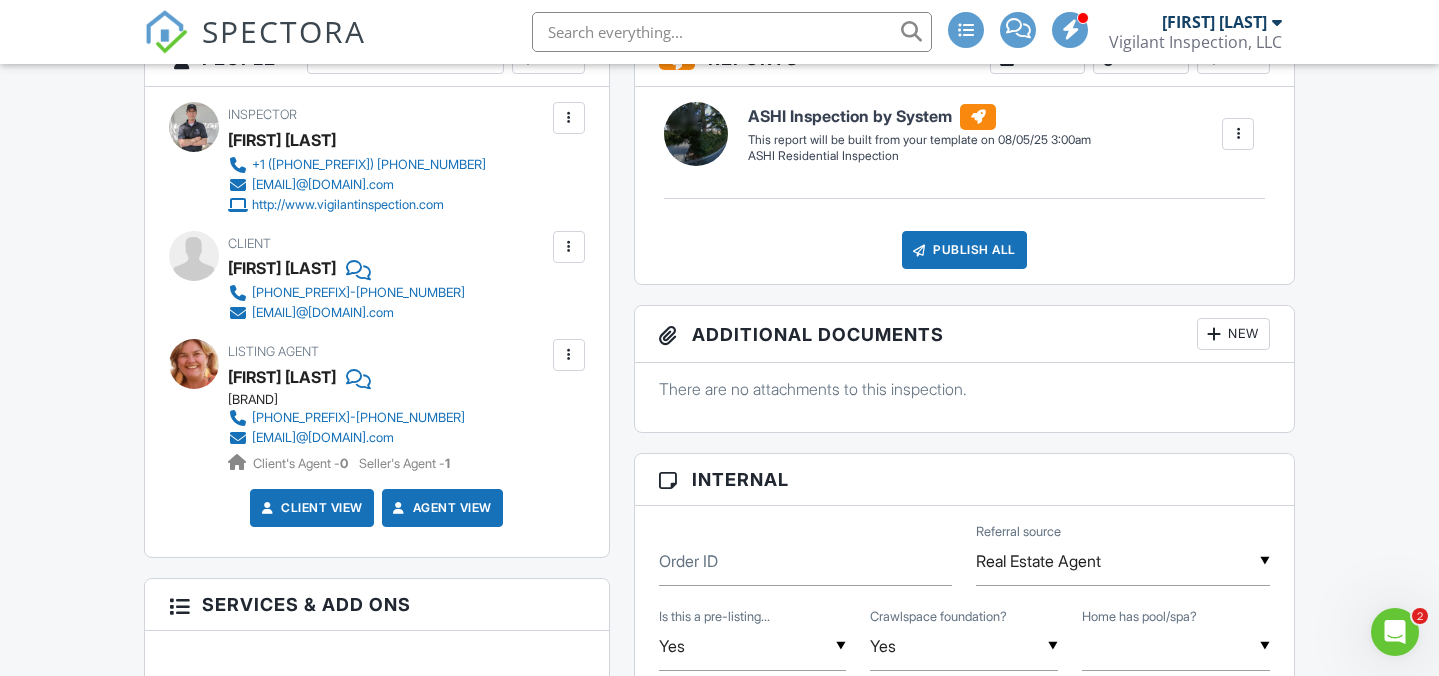 scroll, scrollTop: 0, scrollLeft: 0, axis: both 